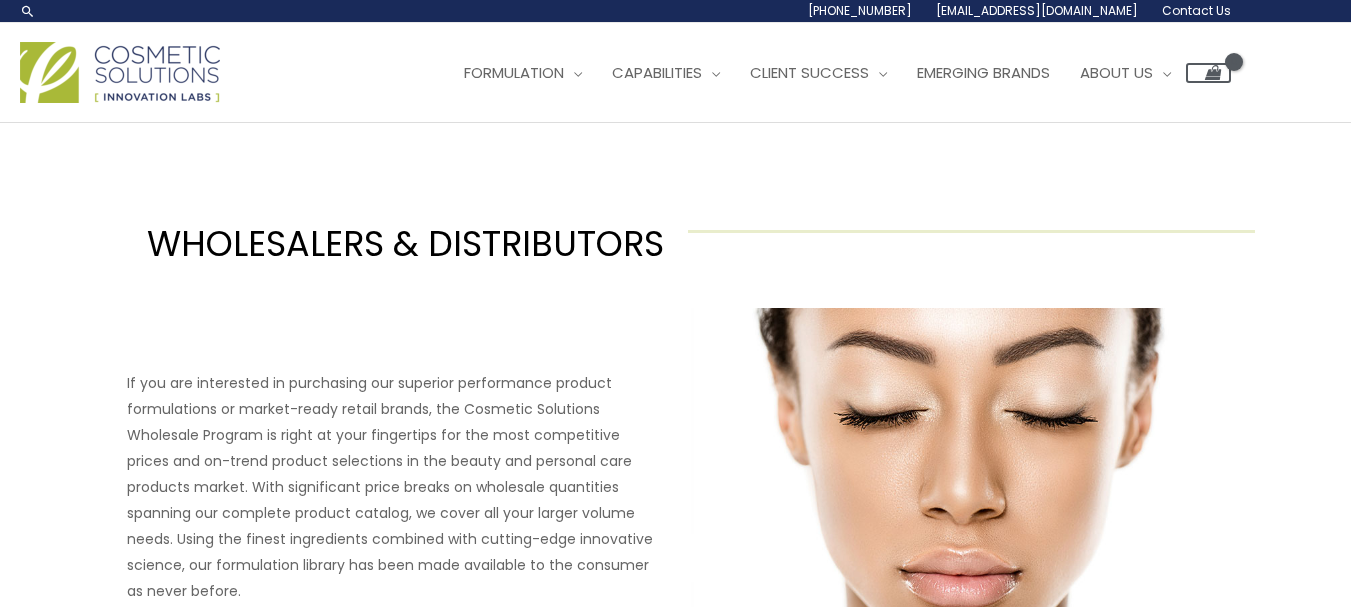 scroll, scrollTop: 0, scrollLeft: 0, axis: both 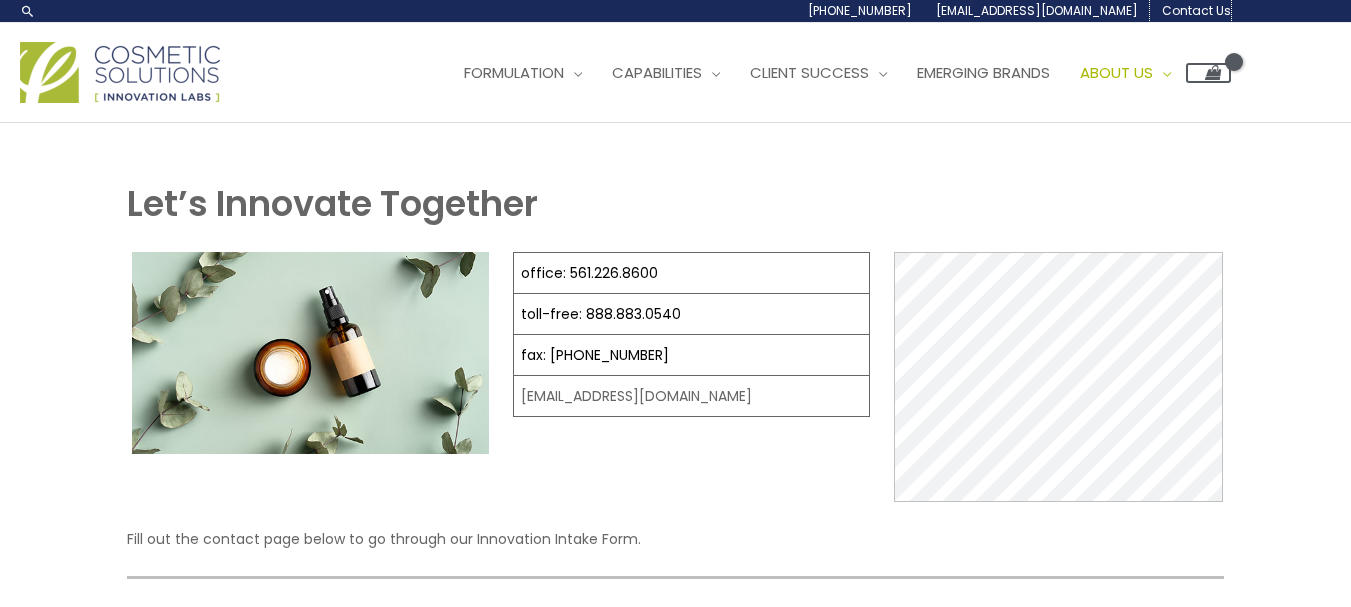 click on "Contact Us" at bounding box center (1196, 10) 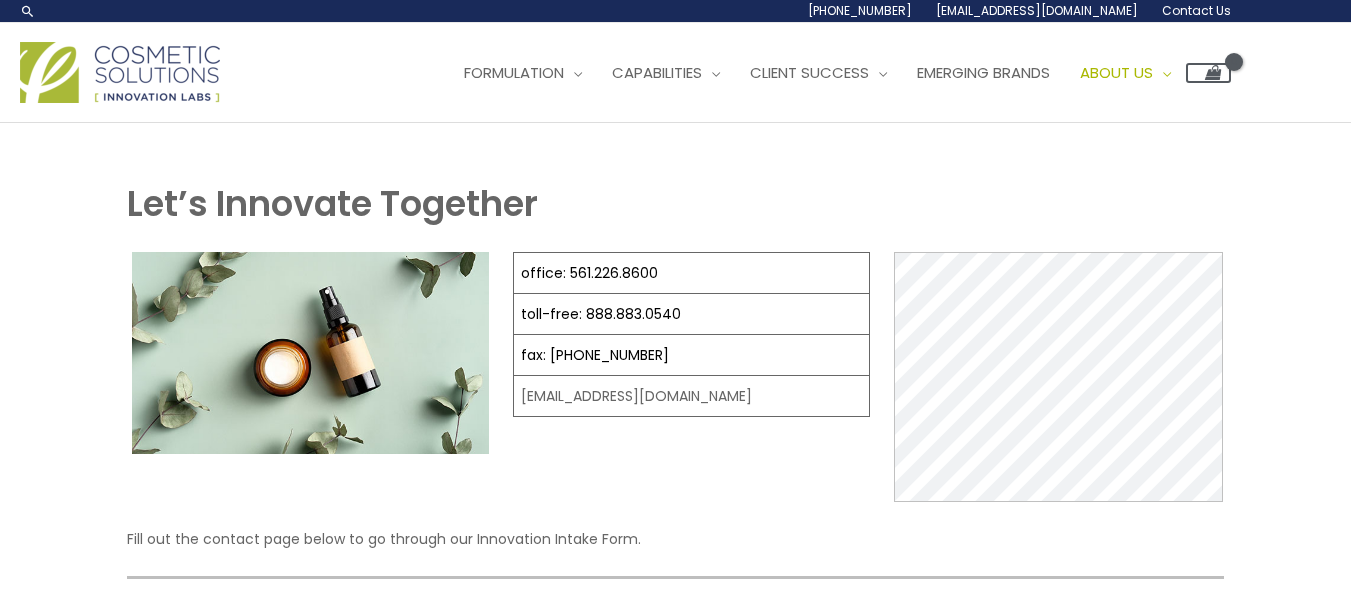 scroll, scrollTop: 0, scrollLeft: 0, axis: both 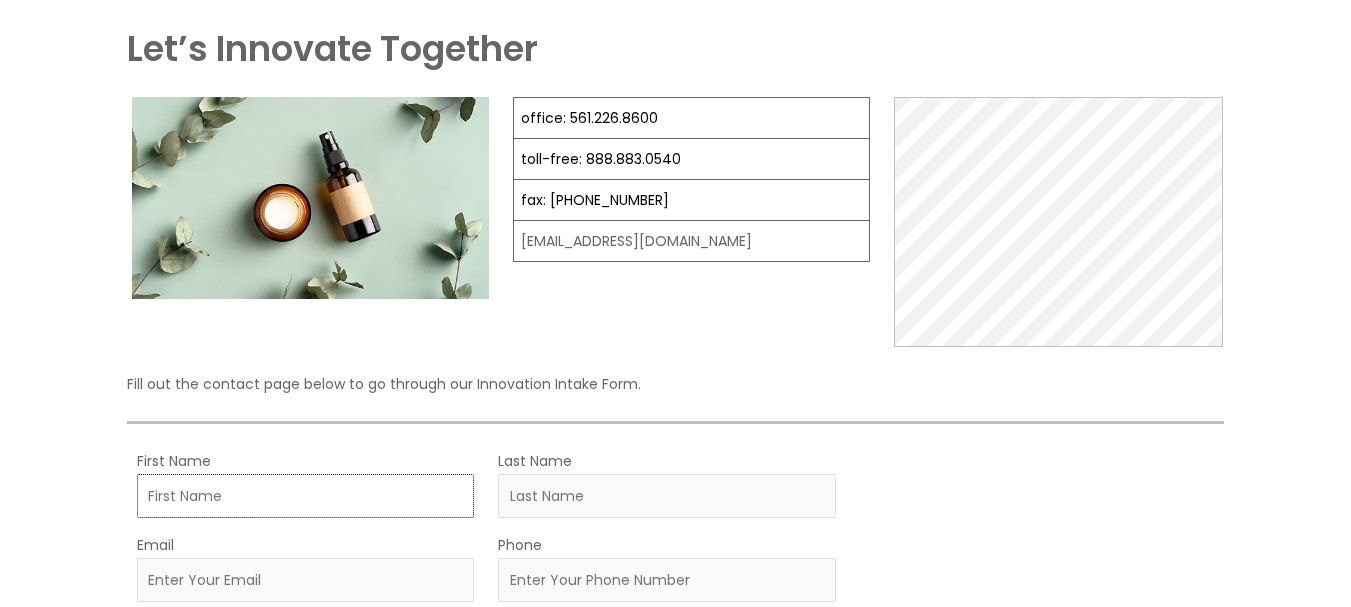click on "First Name" at bounding box center [306, 496] 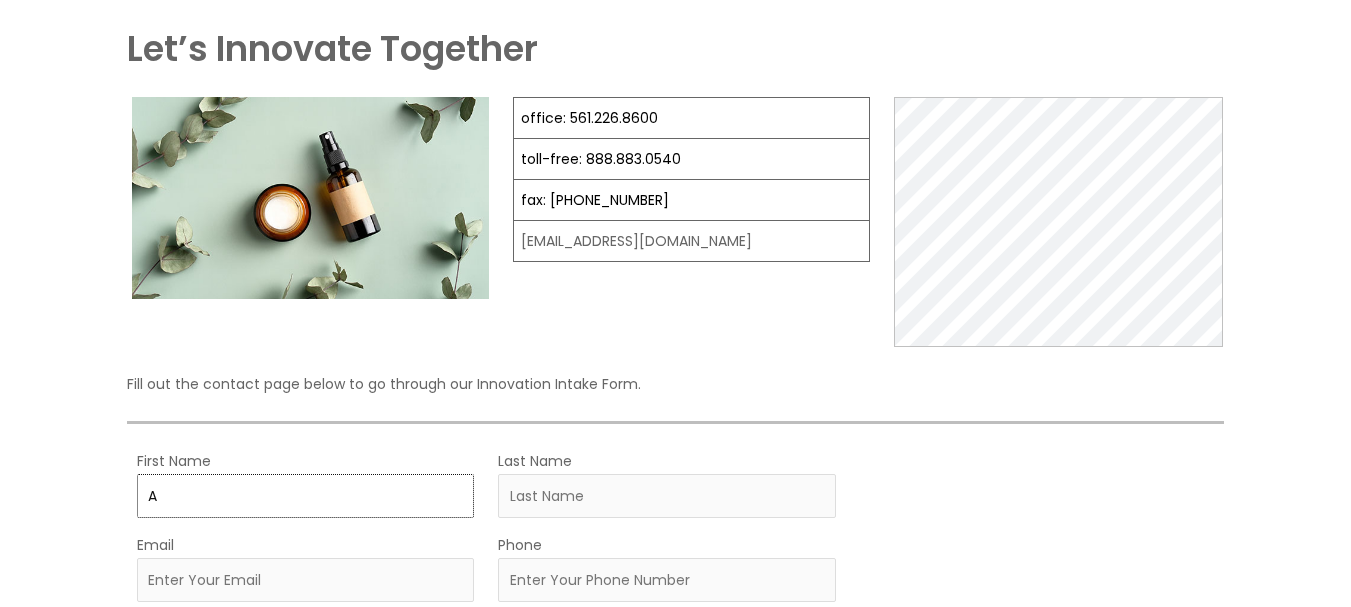 type on "Abid Munir" 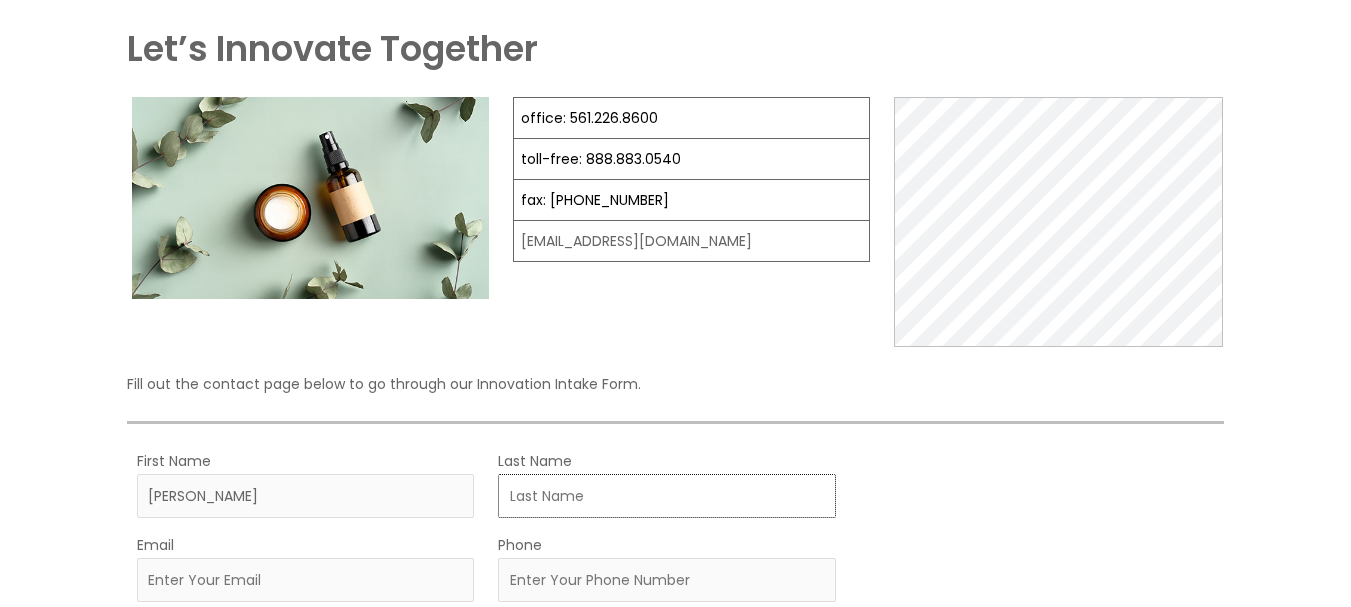 type on "Khan" 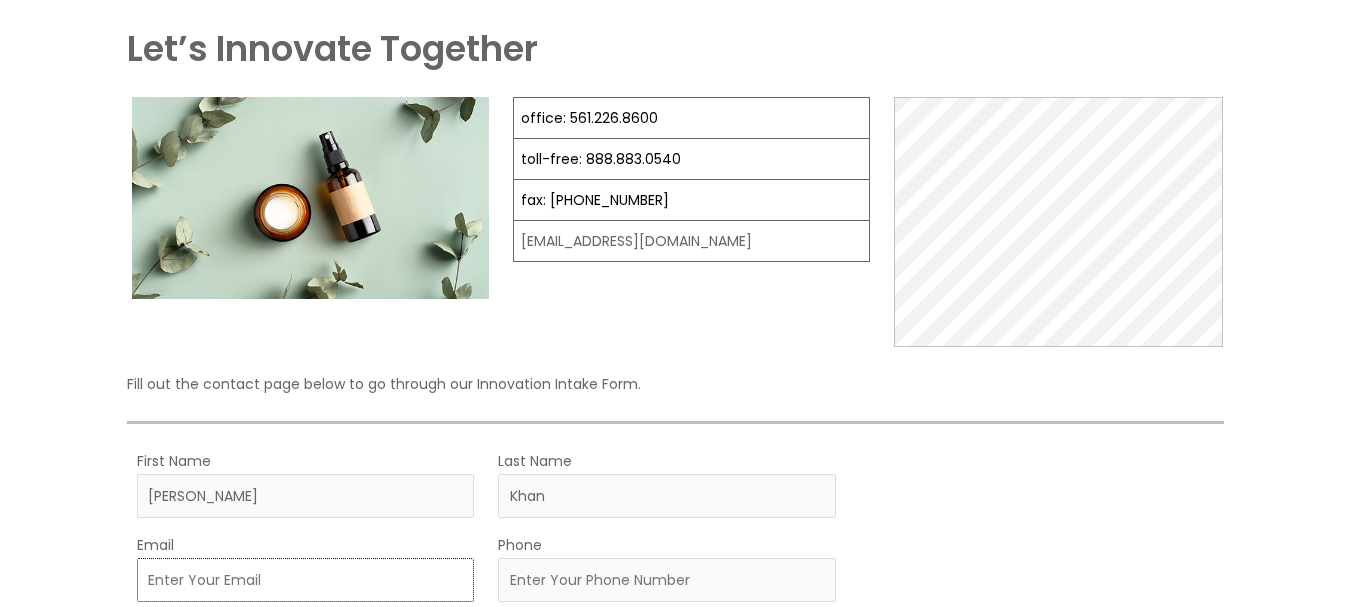 type on "[EMAIL_ADDRESS][DOMAIN_NAME]" 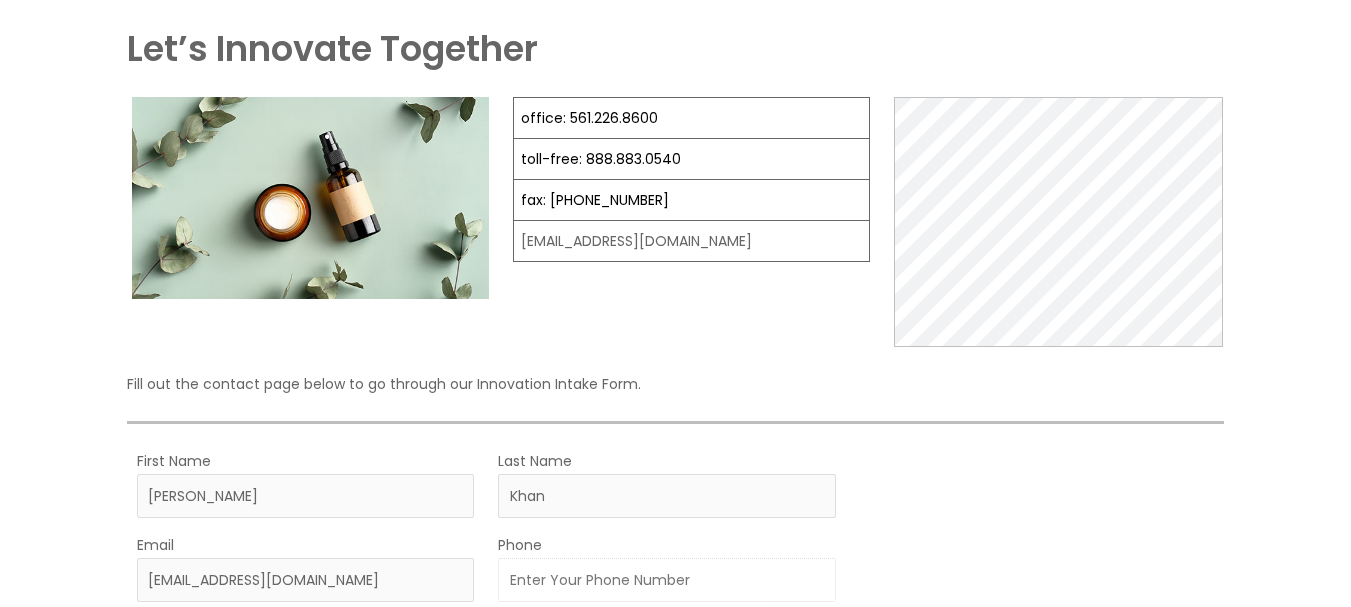 type on "9342013486" 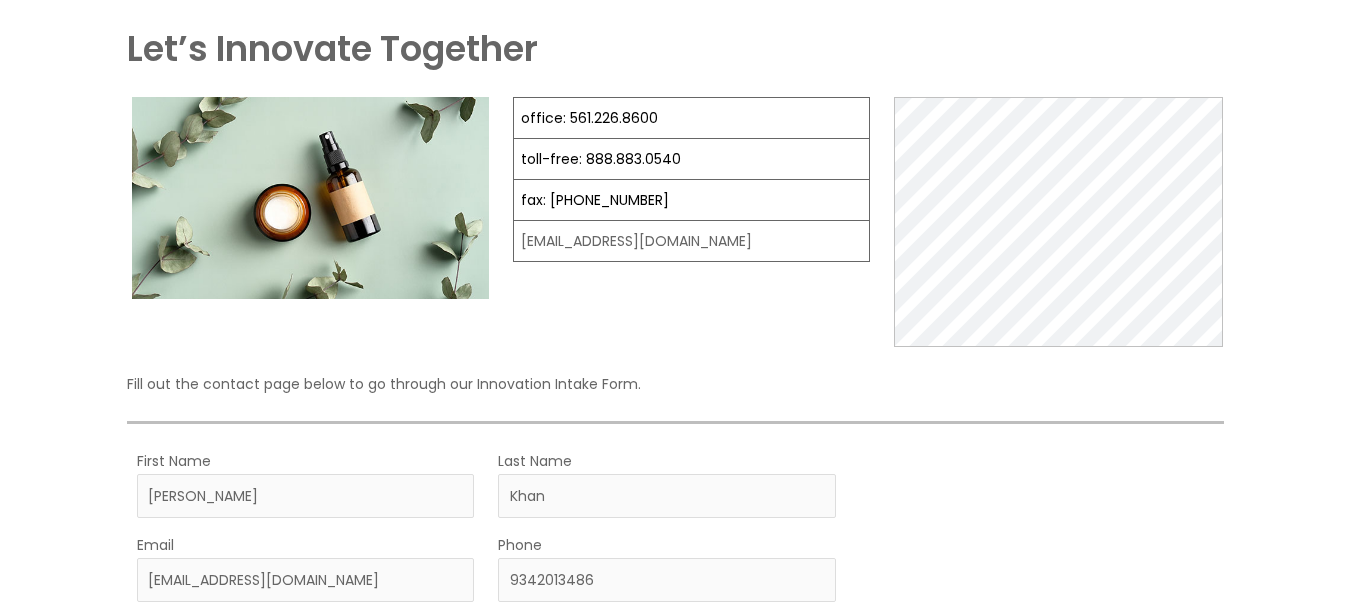 select on "United States" 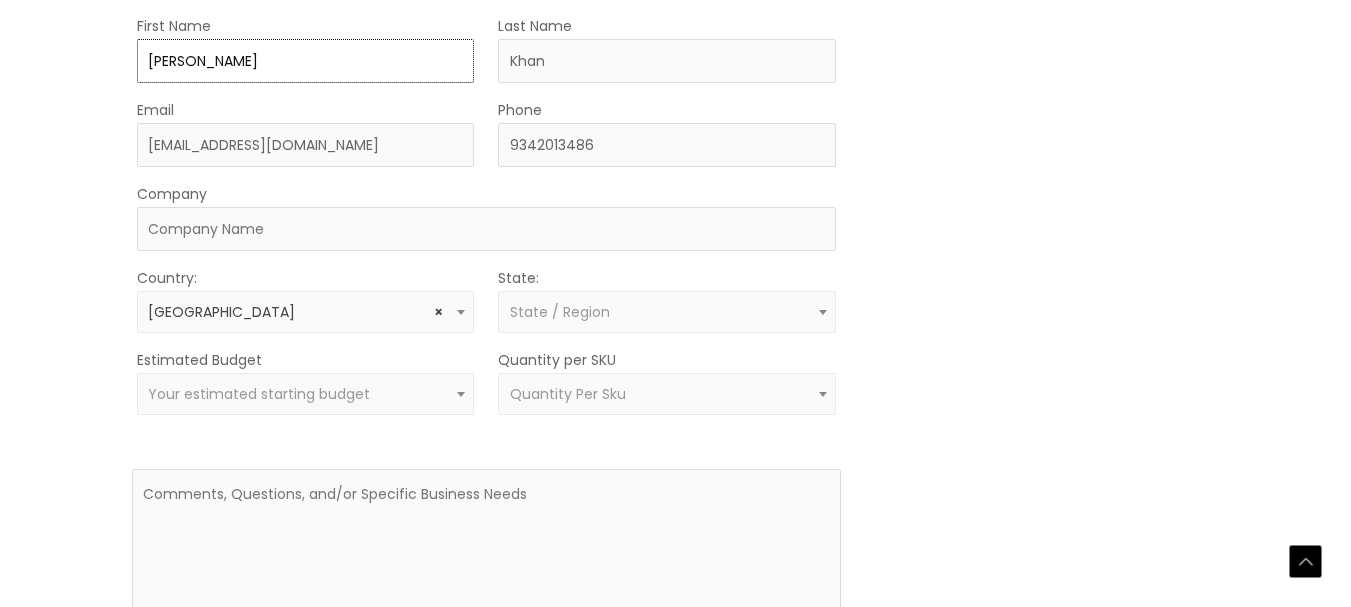 scroll, scrollTop: 599, scrollLeft: 0, axis: vertical 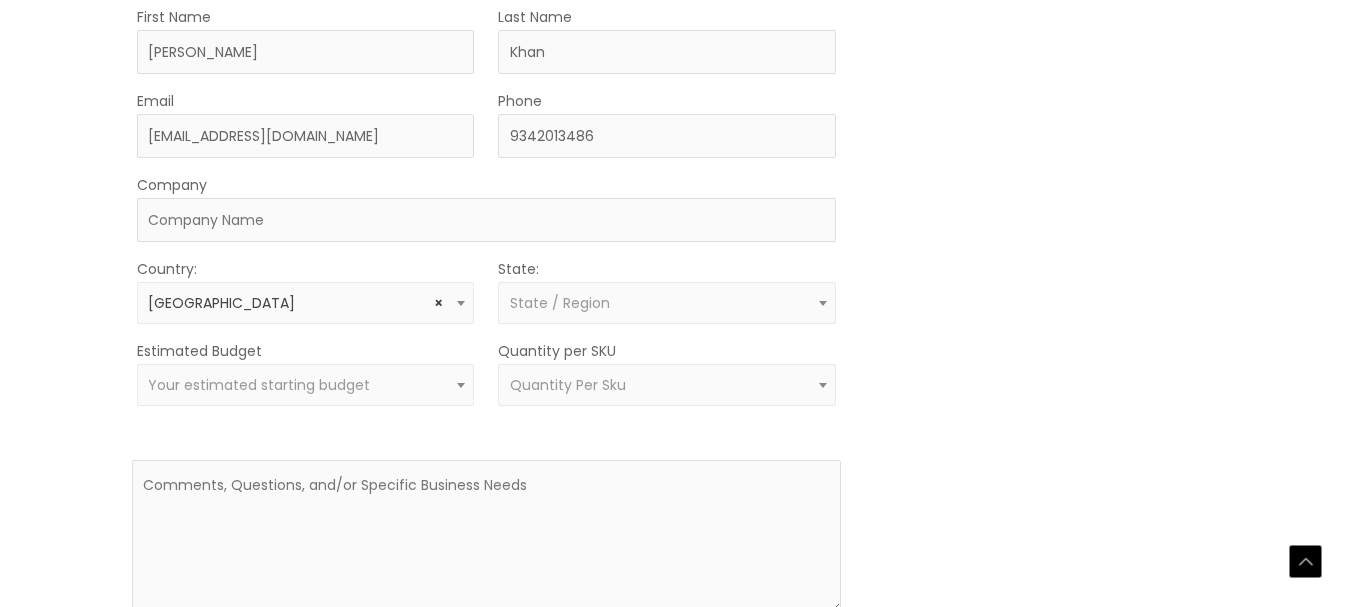 select on "New York" 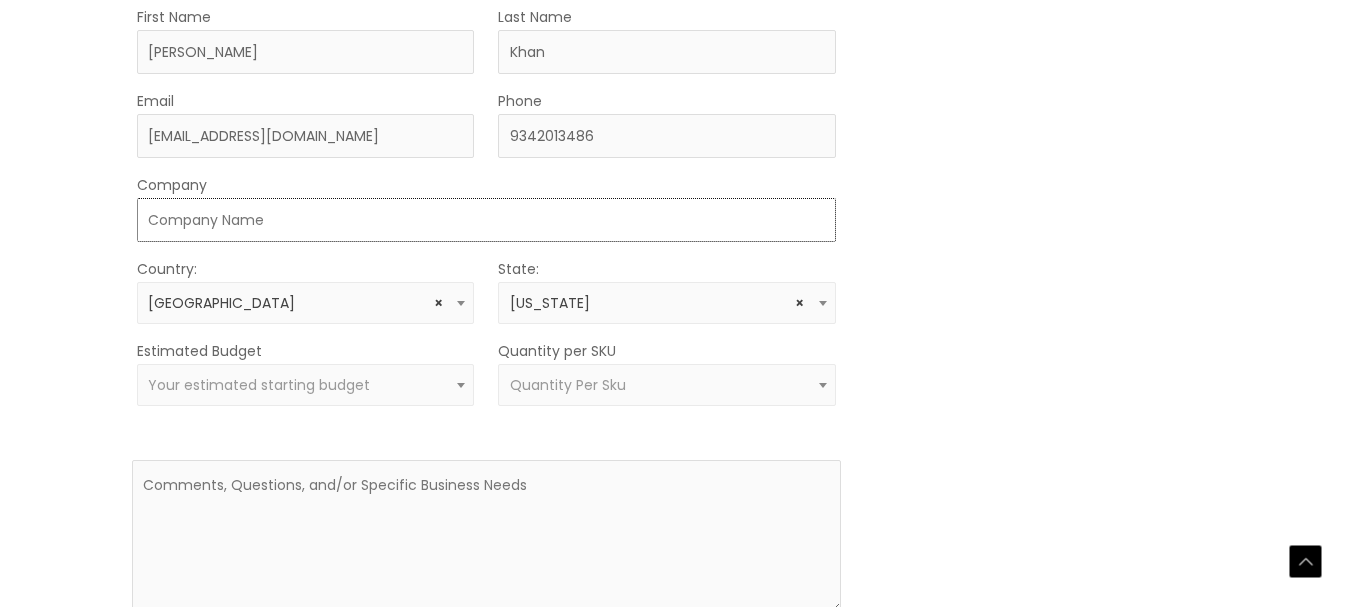 click on "Company" at bounding box center (486, 220) 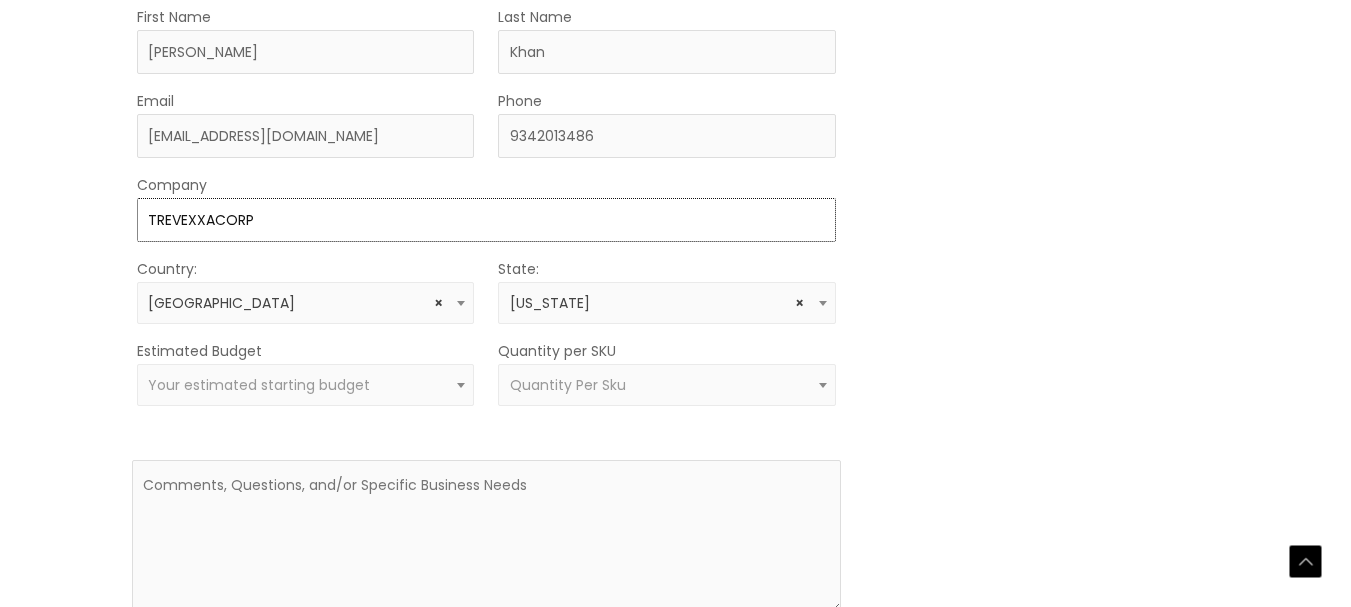 click on "TREVEXXACORP" at bounding box center (486, 220) 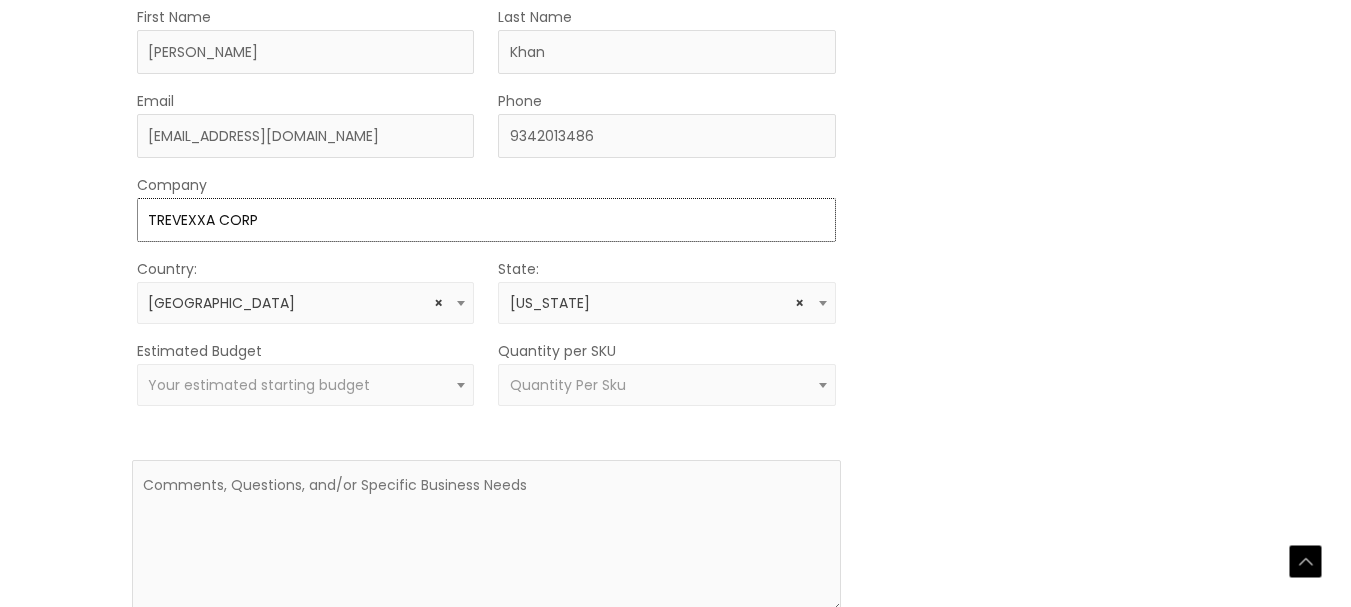 click on "TREVEXXA CORP" at bounding box center (486, 220) 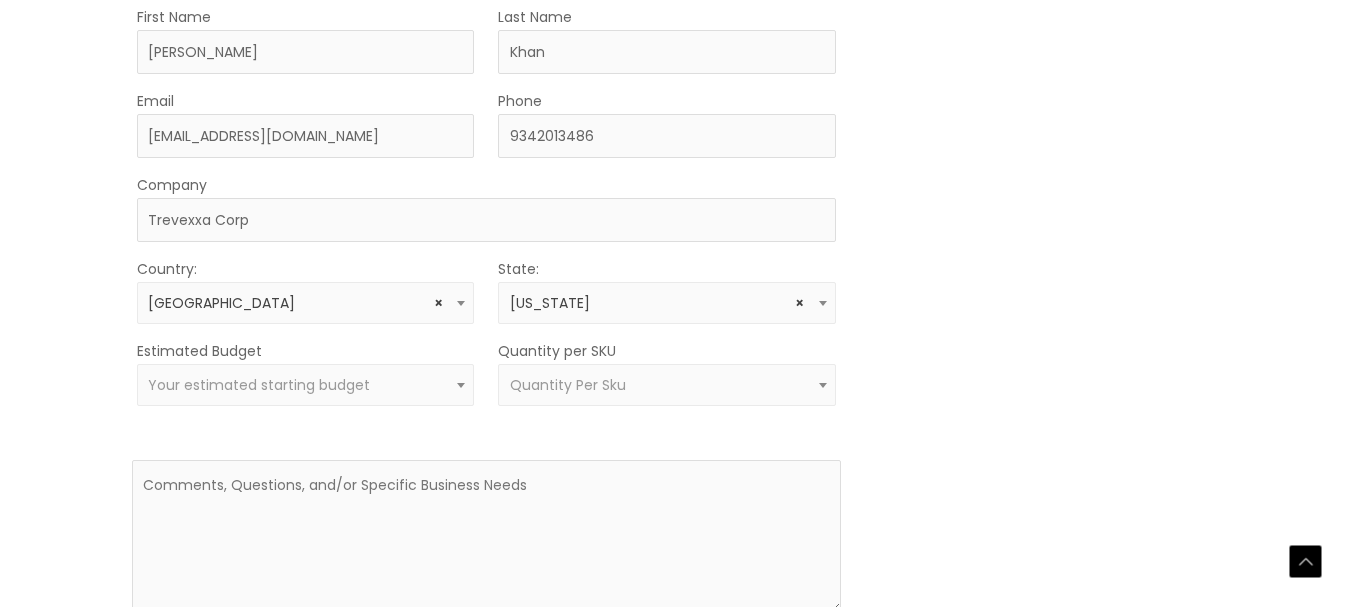 click on "× United States" at bounding box center [305, 303] 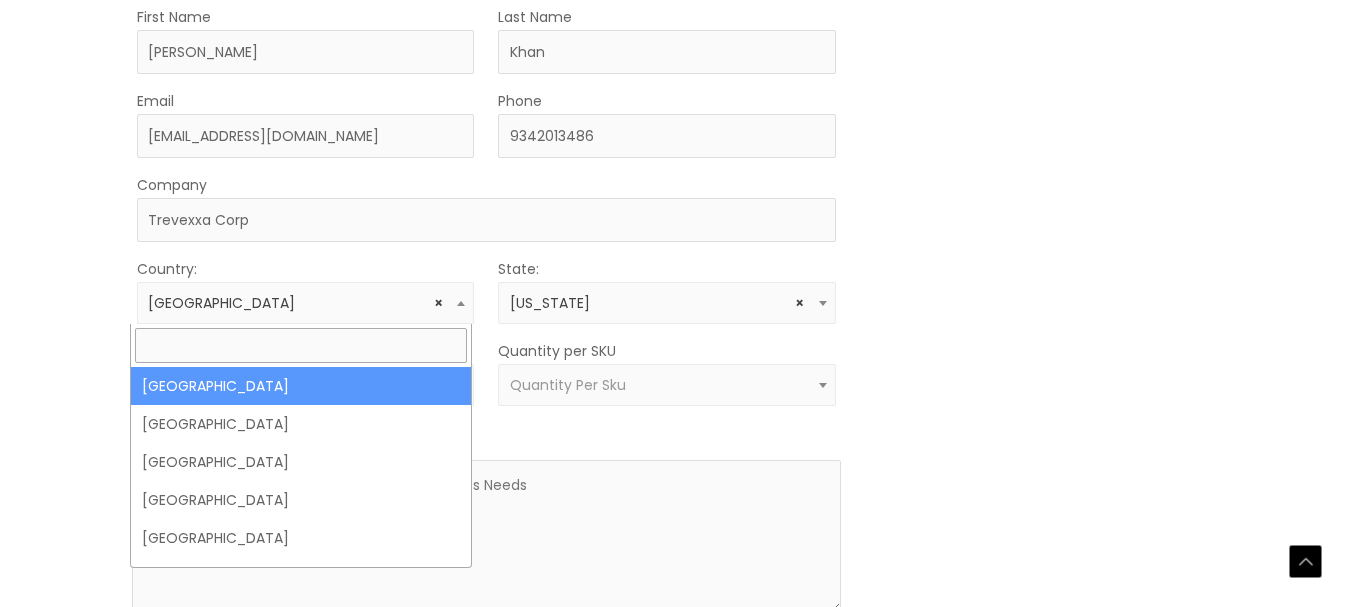 click on "MOQ TRIGGER
STEP 2 TRIGGER" at bounding box center [1042, 336] 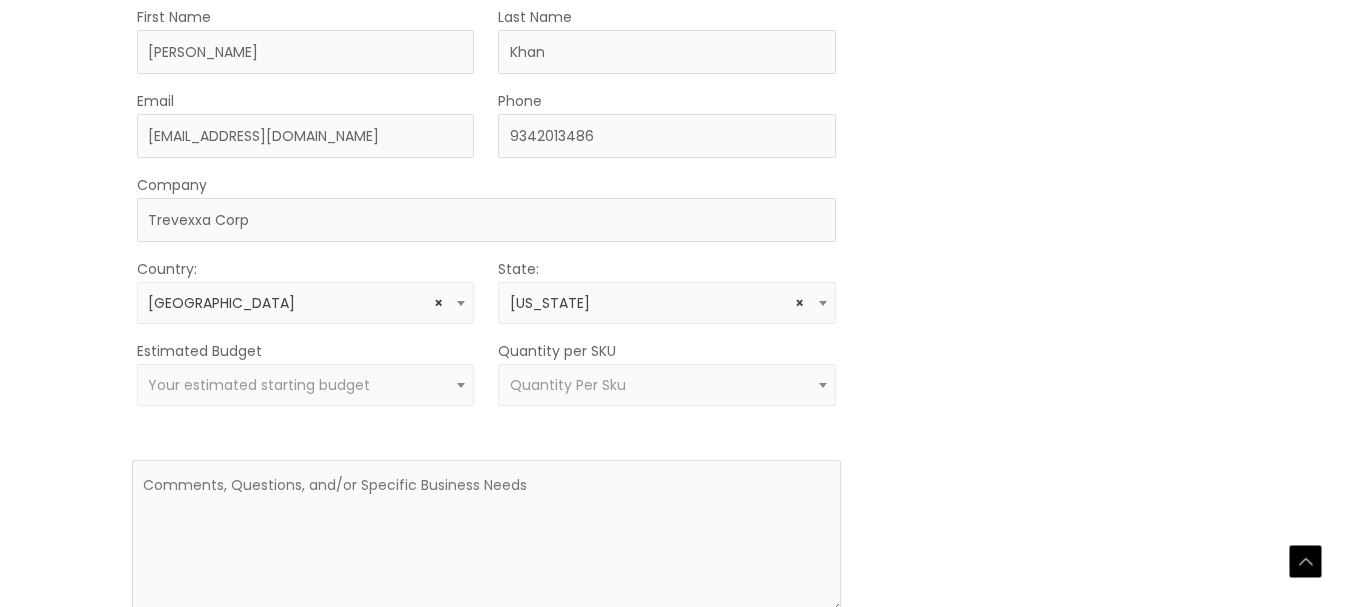 click on "MOQ TRIGGER
STEP 2 TRIGGER" at bounding box center (1042, 336) 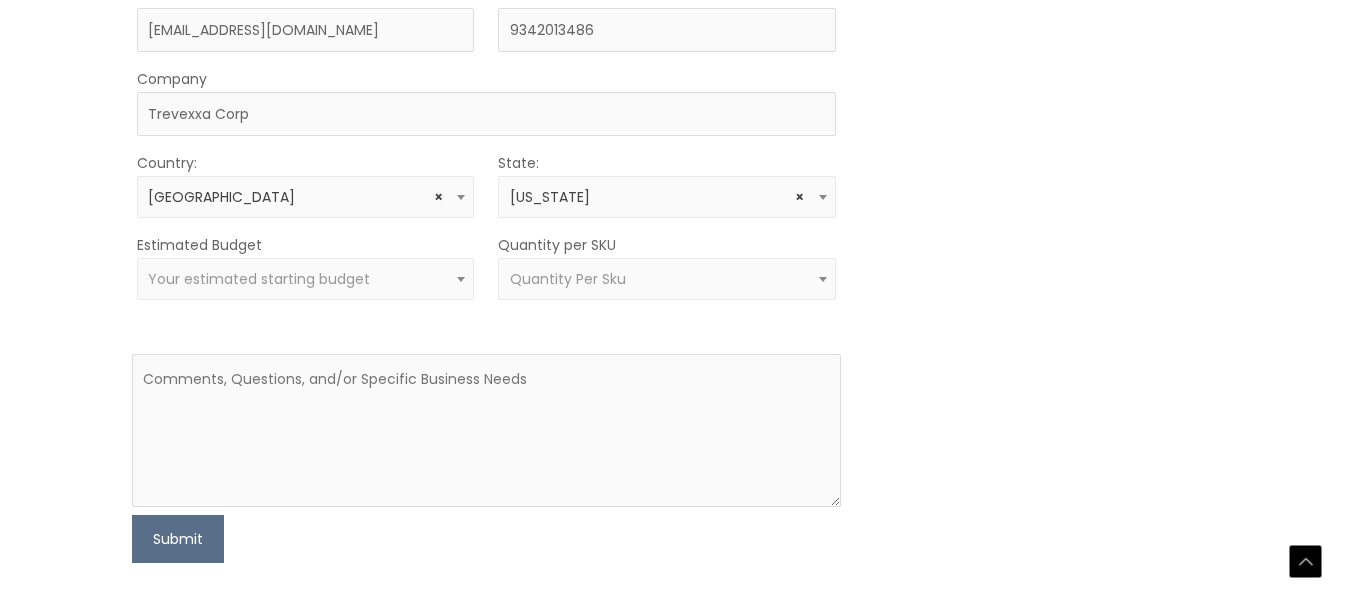 scroll, scrollTop: 719, scrollLeft: 0, axis: vertical 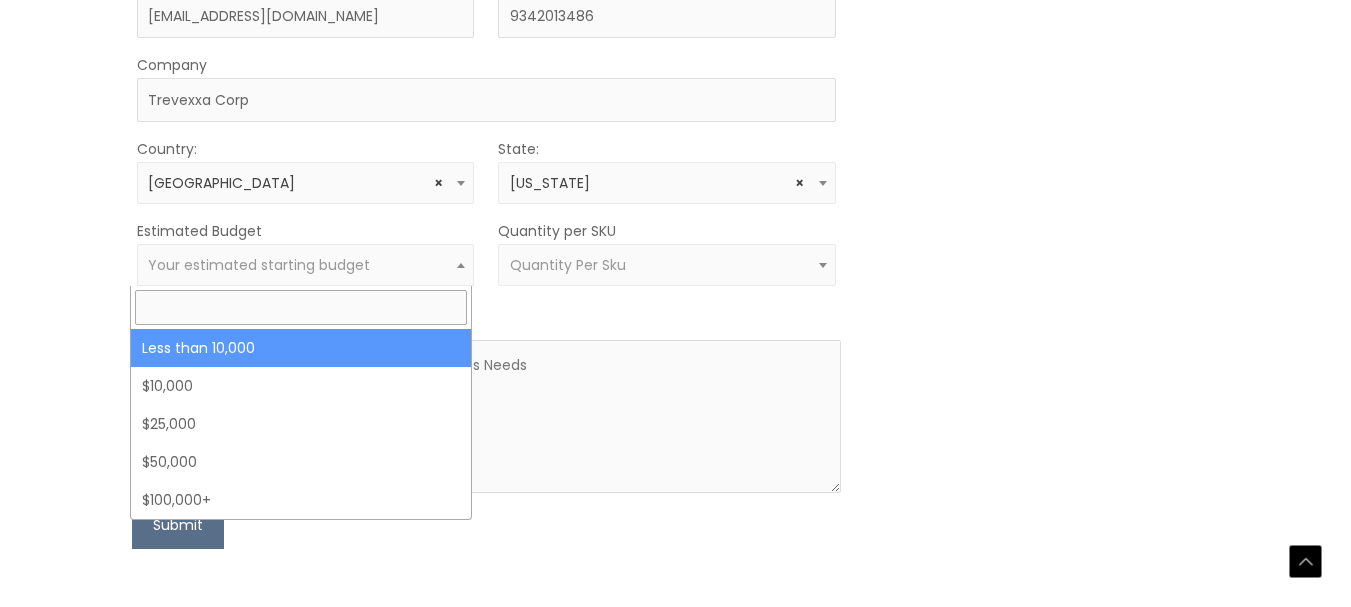 click on "Your estimated starting budget" at bounding box center (306, 265) 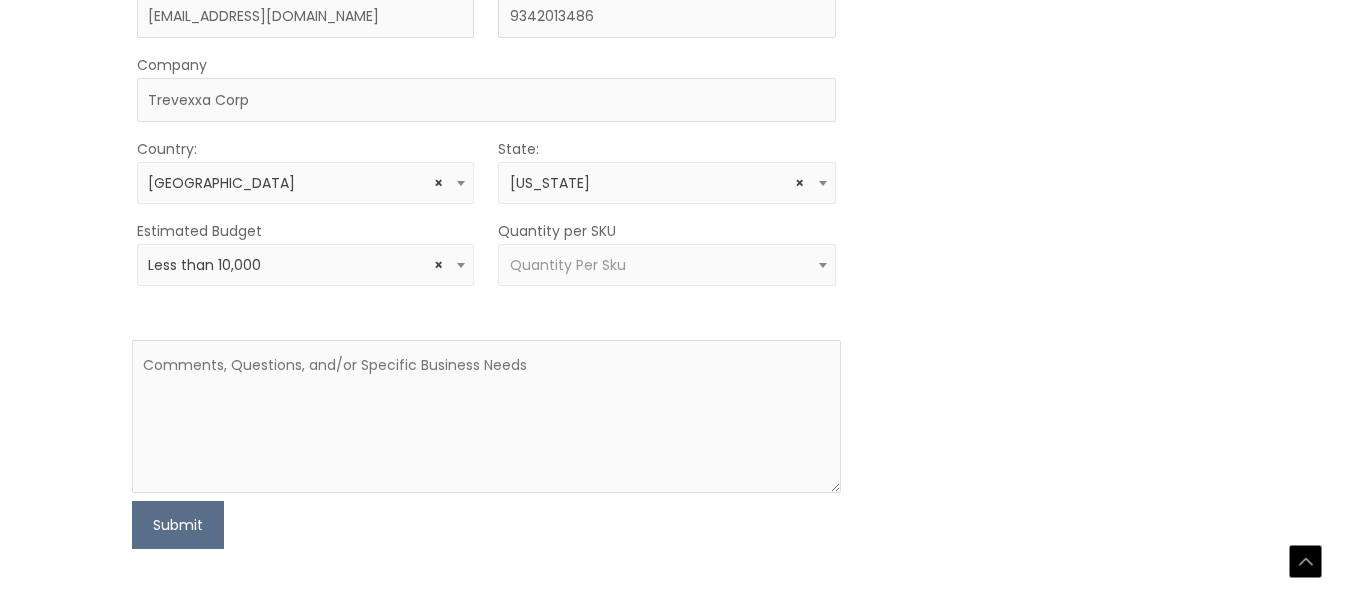 click on "Quantity Per Sku" at bounding box center [568, 265] 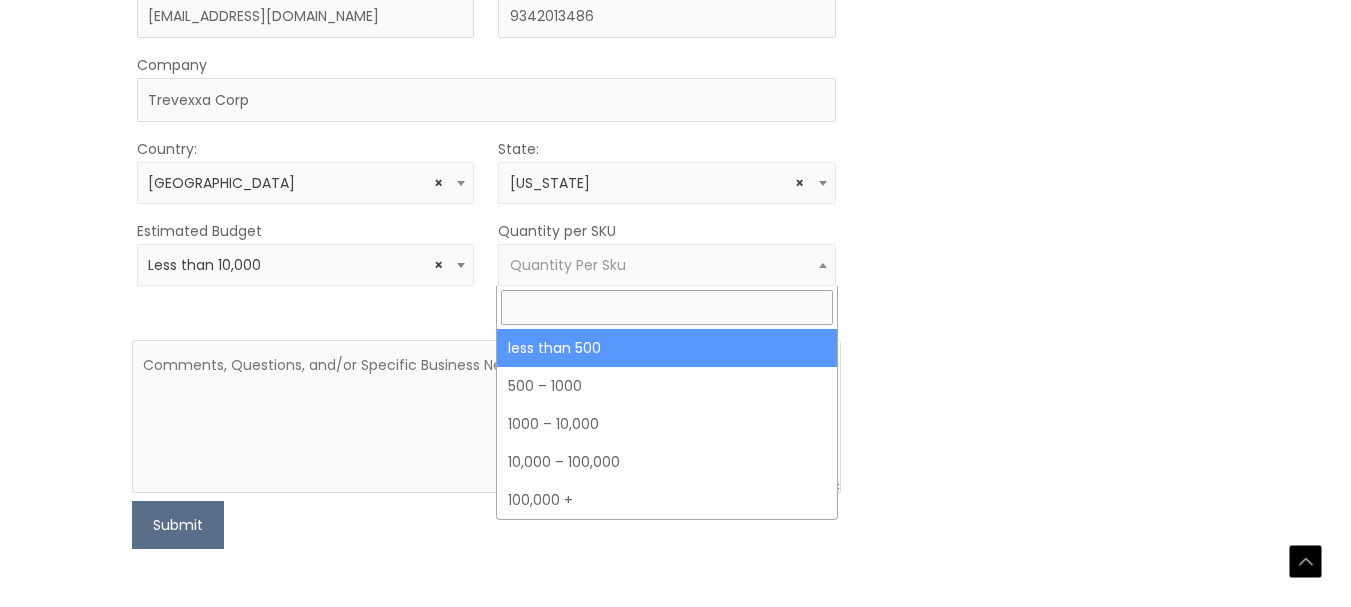 select on "3" 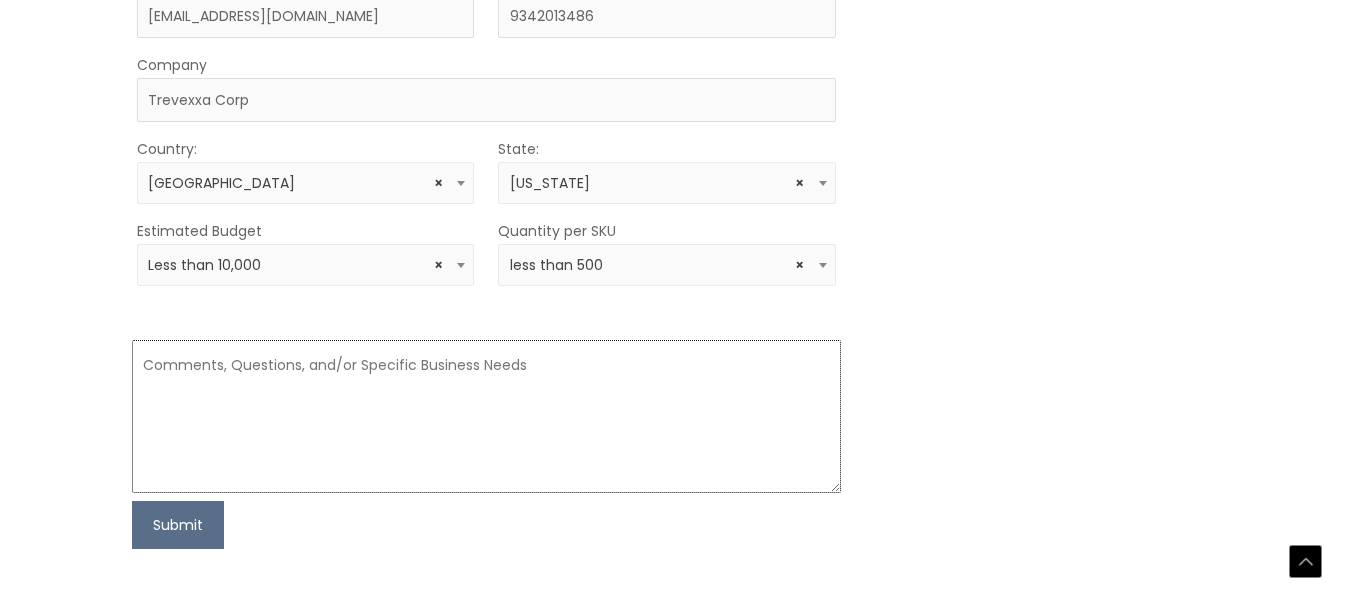 click at bounding box center (486, 416) 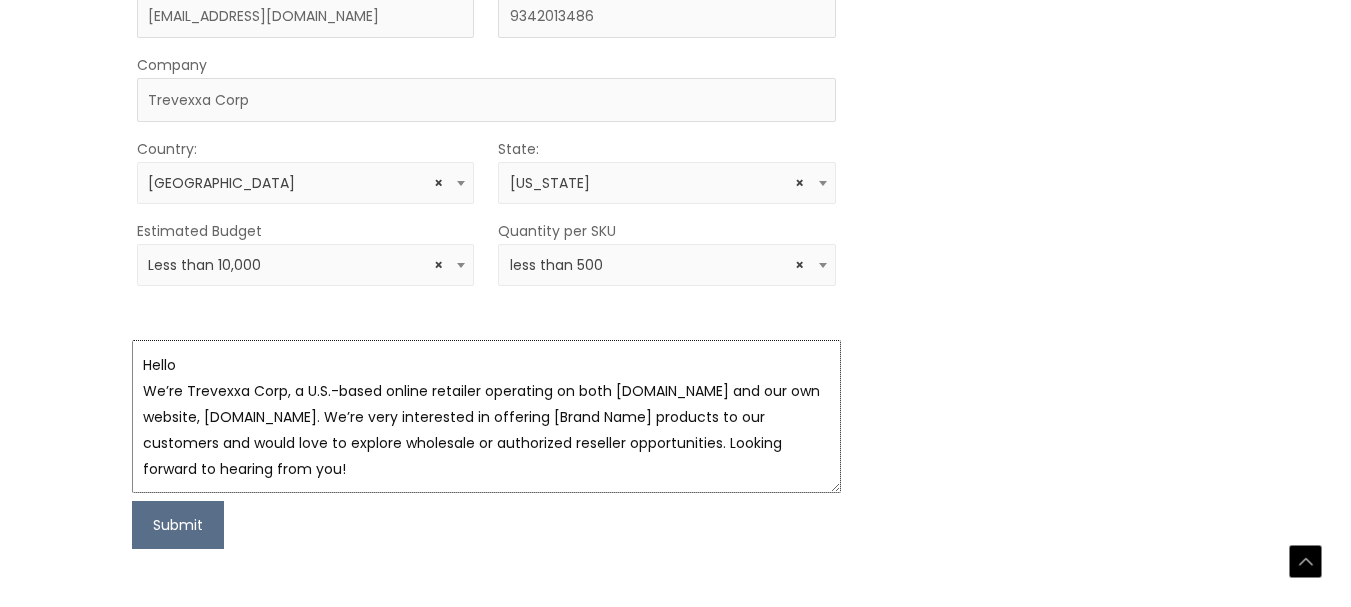 click on "Hello
We’re Trevexxa Corp, a U.S.-based online retailer operating on both Amazon.com and our own website, www.trevexxacorp.com. We’re very interested in offering [Brand Name] products to our customers and would love to explore wholesale or authorized reseller opportunities. Looking forward to hearing from you!" at bounding box center (486, 416) 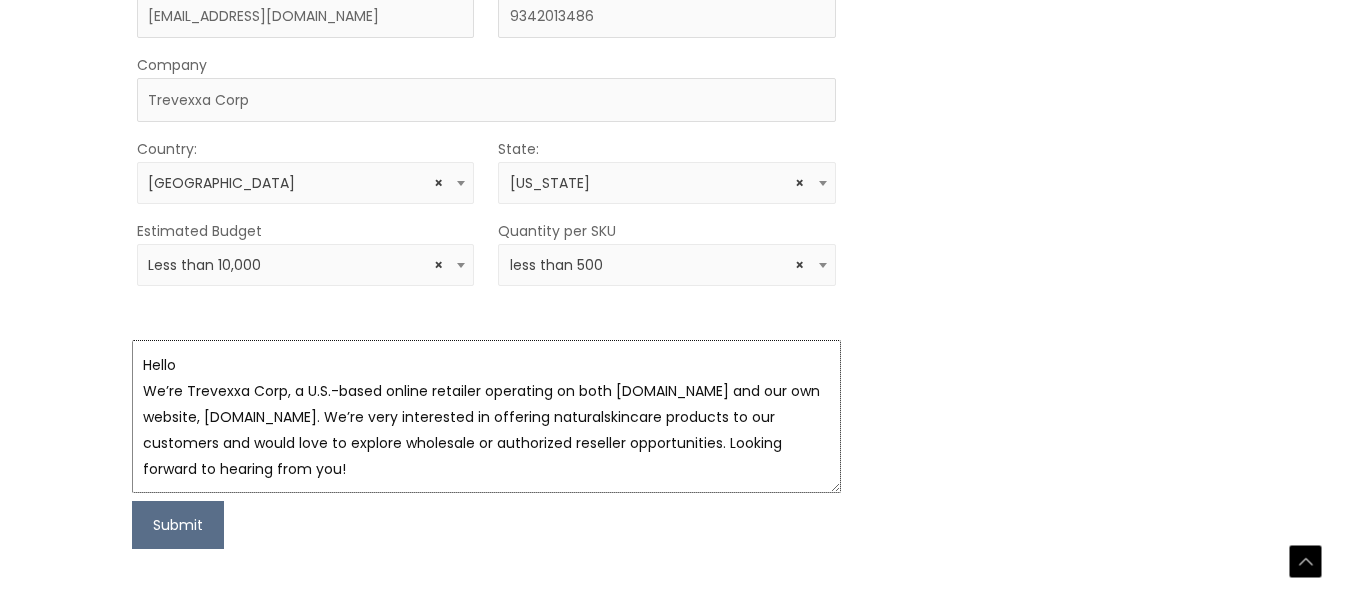 click on "Hello
We’re Trevexxa Corp, a U.S.-based online retailer operating on both Amazon.com and our own website, www.trevexxacorp.com. We’re very interested in offering naturalskincare products to our customers and would love to explore wholesale or authorized reseller opportunities. Looking forward to hearing from you!" at bounding box center [486, 416] 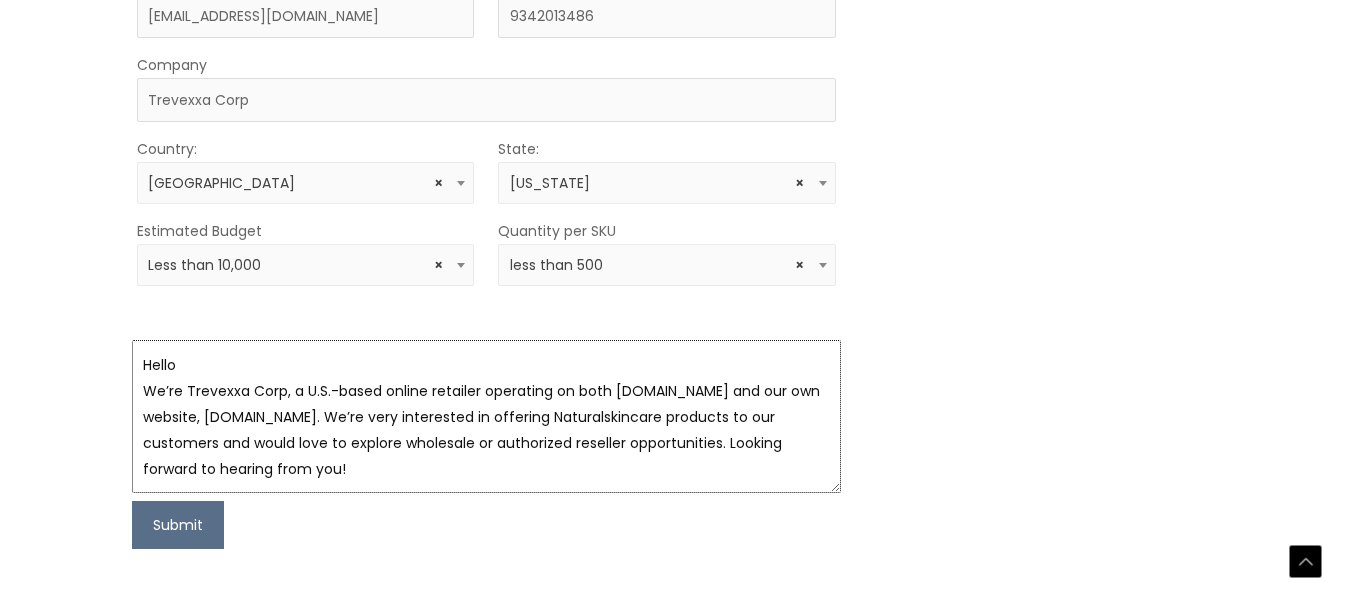 click on "Hello
We’re Trevexxa Corp, a U.S.-based online retailer operating on both Amazon.com and our own website, www.trevexxacorp.com. We’re very interested in offering Naturalskincare products to our customers and would love to explore wholesale or authorized reseller opportunities. Looking forward to hearing from you!" at bounding box center [486, 416] 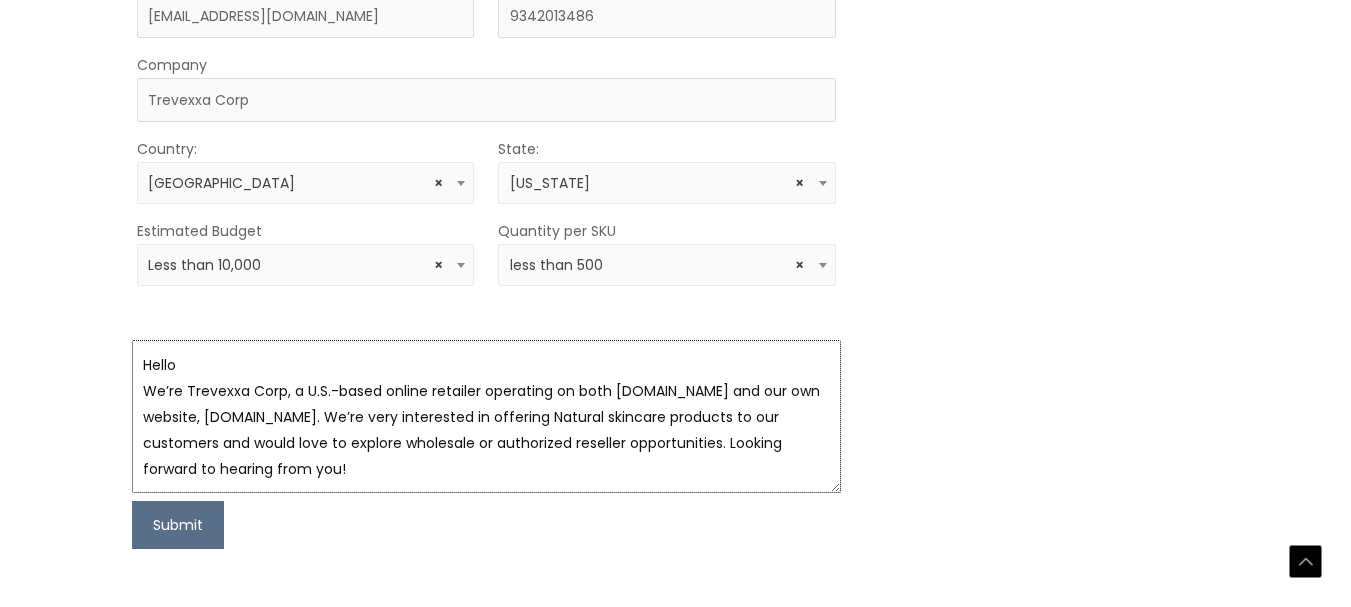 click on "Hello
We’re Trevexxa Corp, a U.S.-based online retailer operating on both Amazon.com and our own website, www.trevexxacorp.com. We’re very interested in offering Natural skincare products to our customers and would love to explore wholesale or authorized reseller opportunities. Looking forward to hearing from you!" at bounding box center [486, 416] 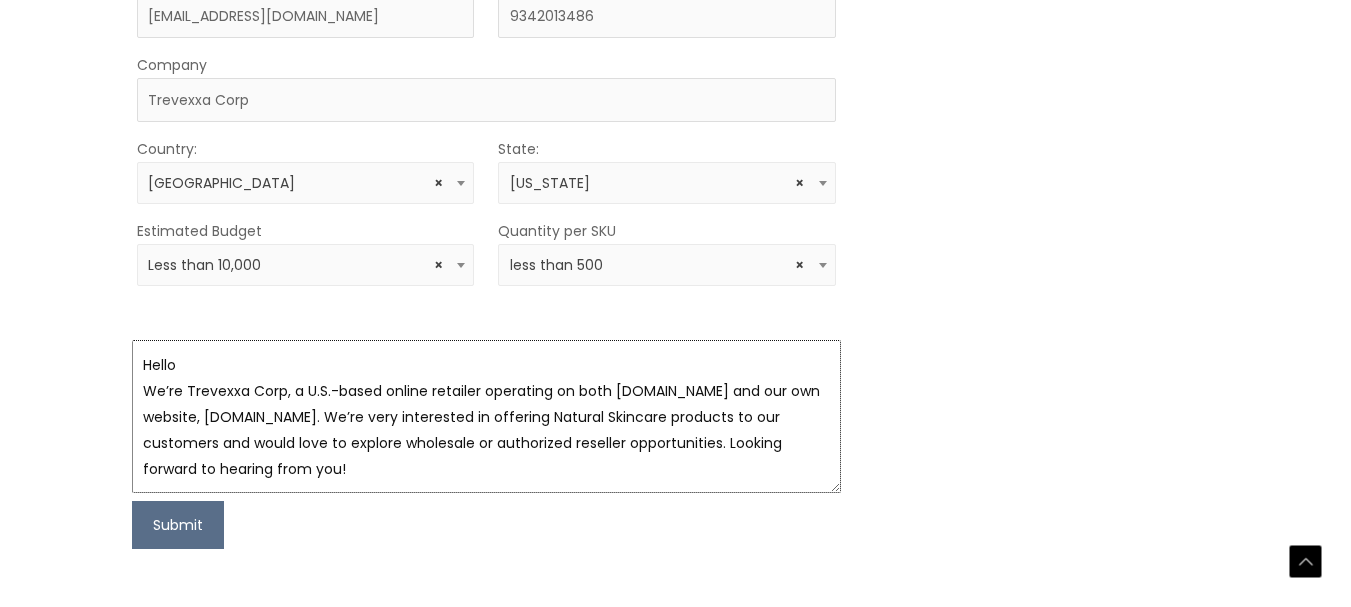type on "Hello
We’re Trevexxa Corp, a U.S.-based online retailer operating on both Amazon.com and our own website, www.trevexxacorp.com. We’re very interested in offering Natural Skincare products to our customers and would love to explore wholesale or authorized reseller opportunities. Looking forward to hearing from you!" 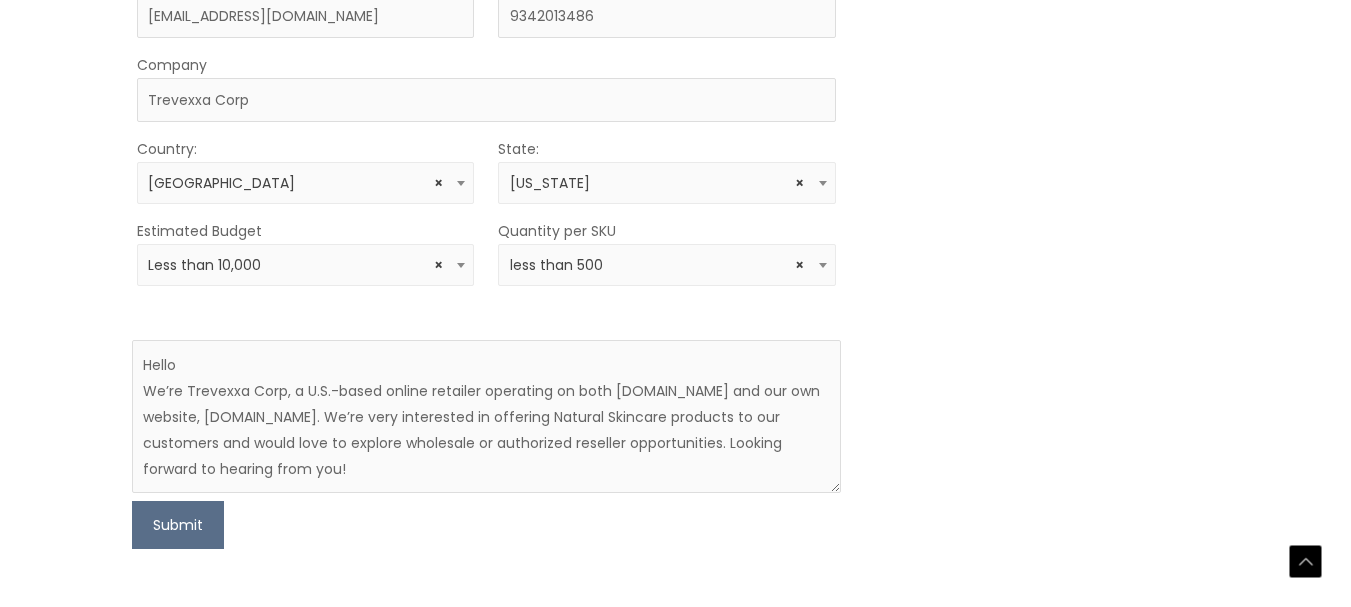 click on "MOQ TRIGGER
STEP 2 TRIGGER" at bounding box center [1042, 216] 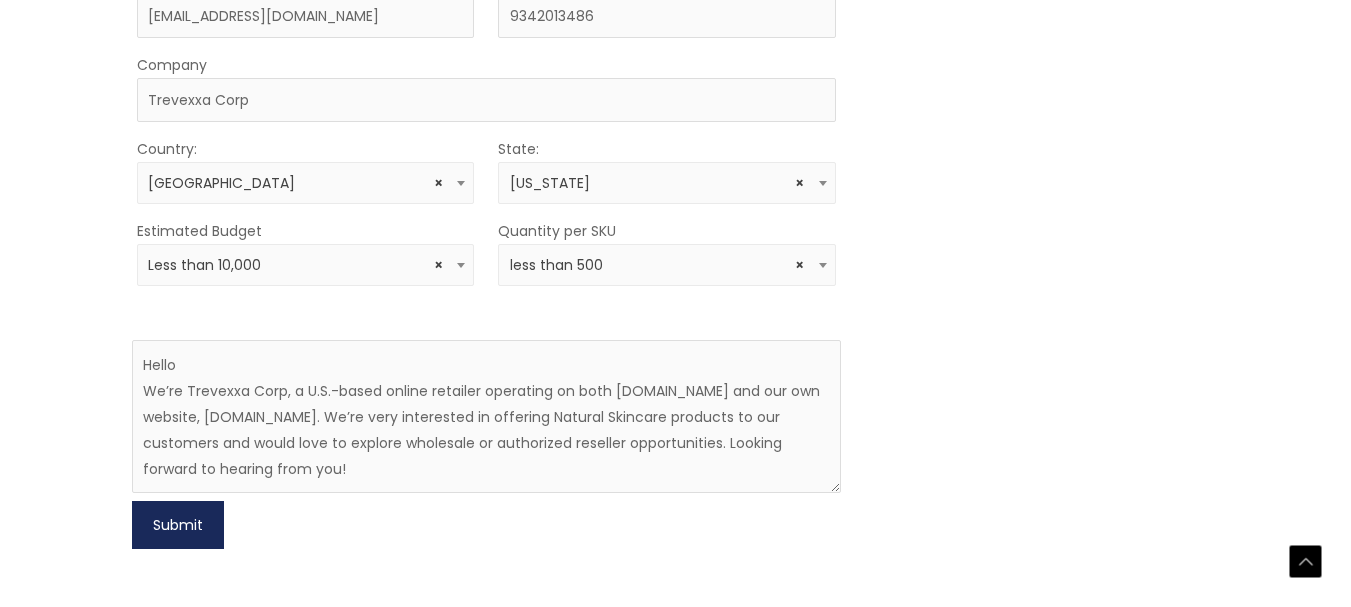click on "Submit" at bounding box center (178, 525) 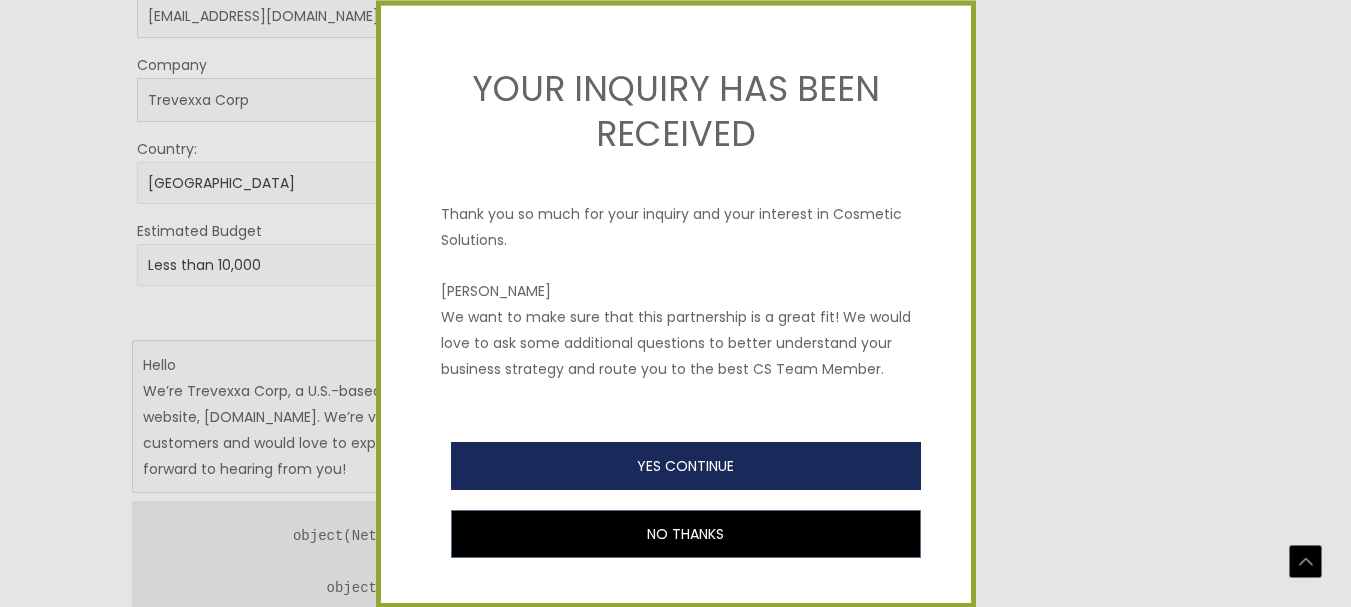 click on "YES CONTINUE" at bounding box center [686, 466] 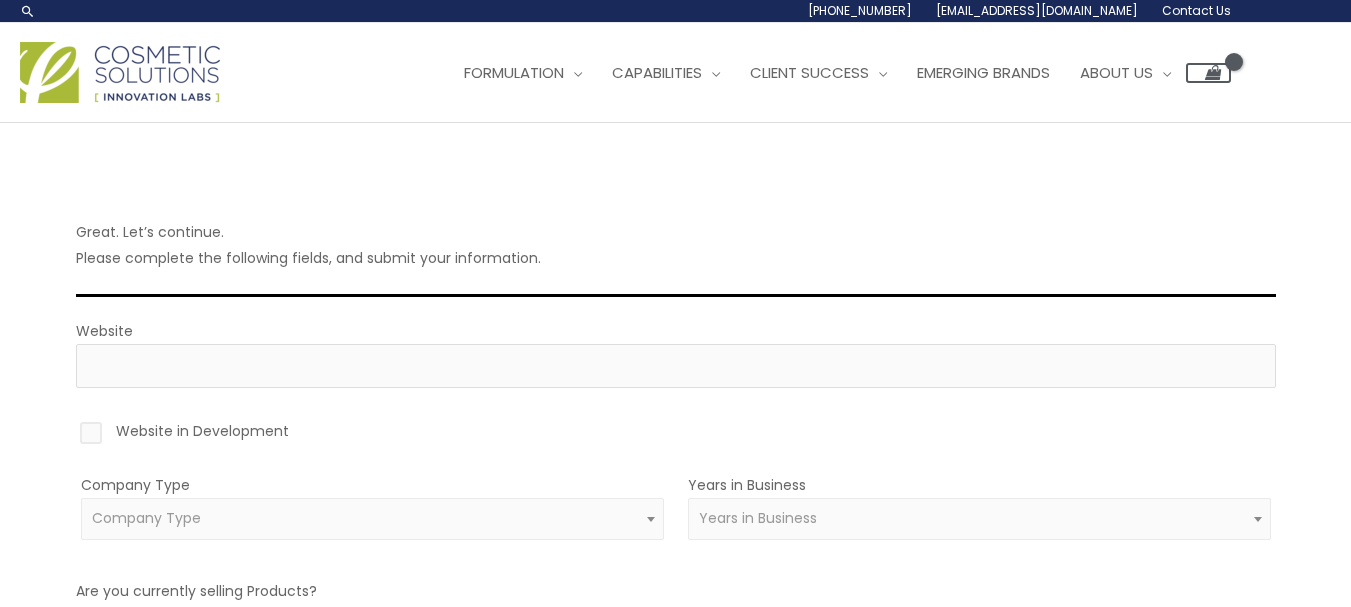 scroll, scrollTop: 0, scrollLeft: 0, axis: both 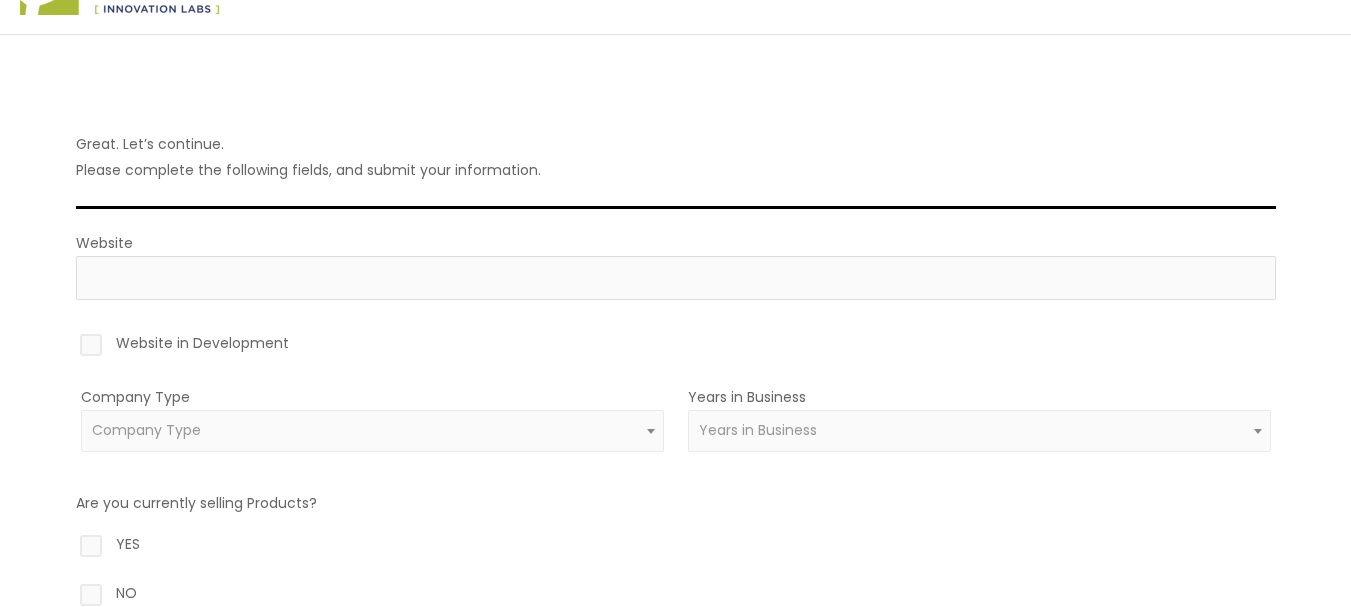 drag, startPoint x: 1365, startPoint y: 82, endPoint x: 1364, endPoint y: 138, distance: 56.008926 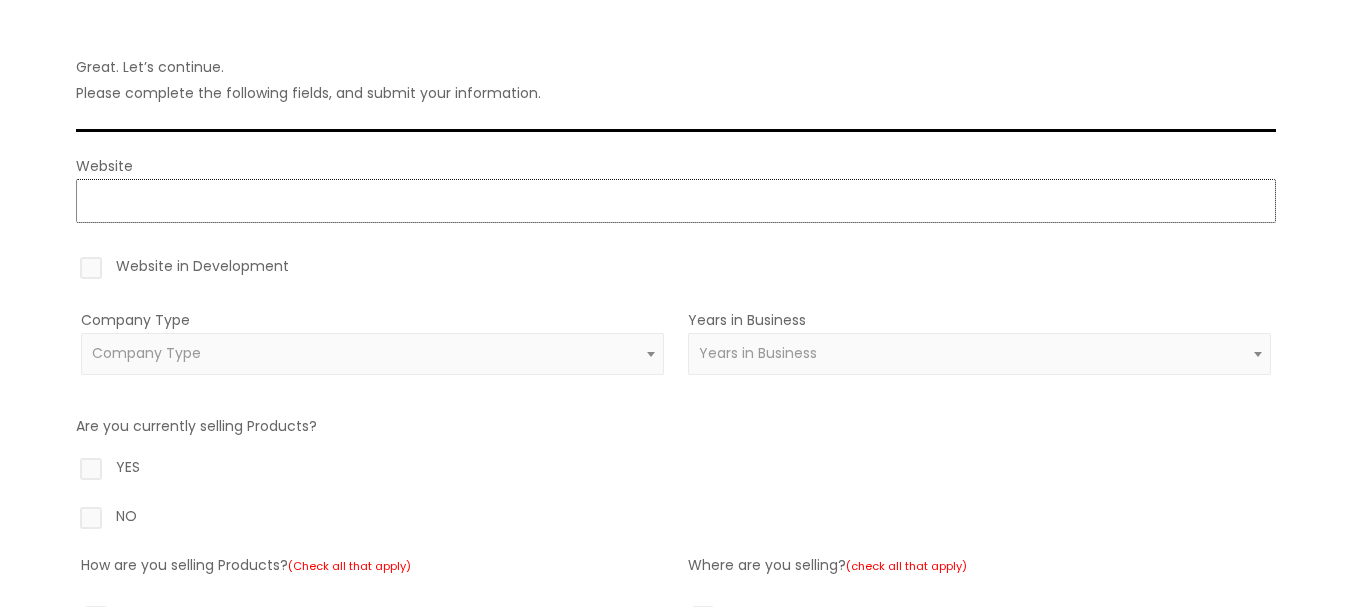 click on "Website" at bounding box center (676, 201) 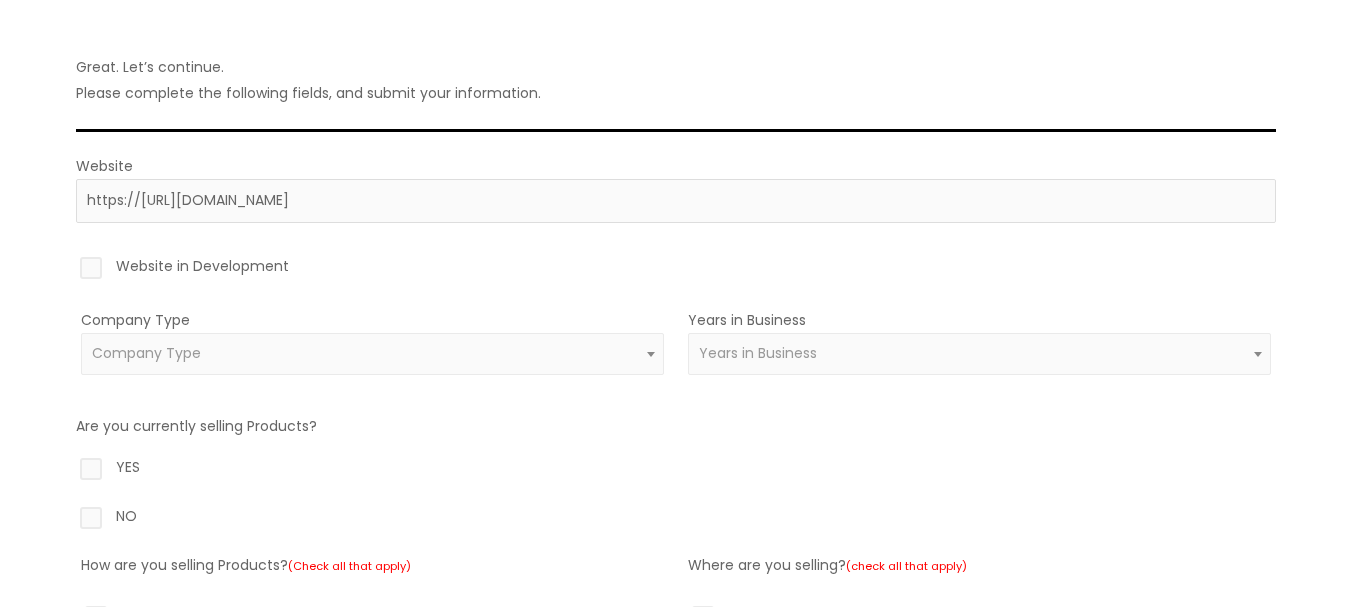 click on "Website in Development" at bounding box center [676, 270] 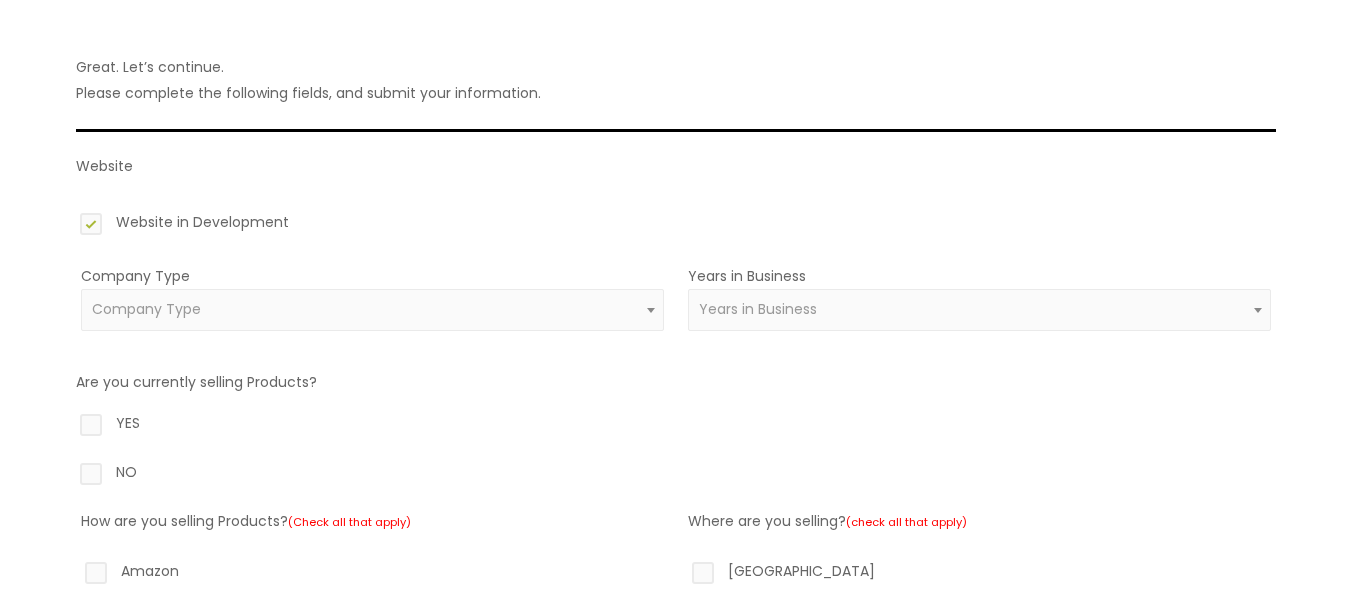 click on "Company Type" at bounding box center (146, 309) 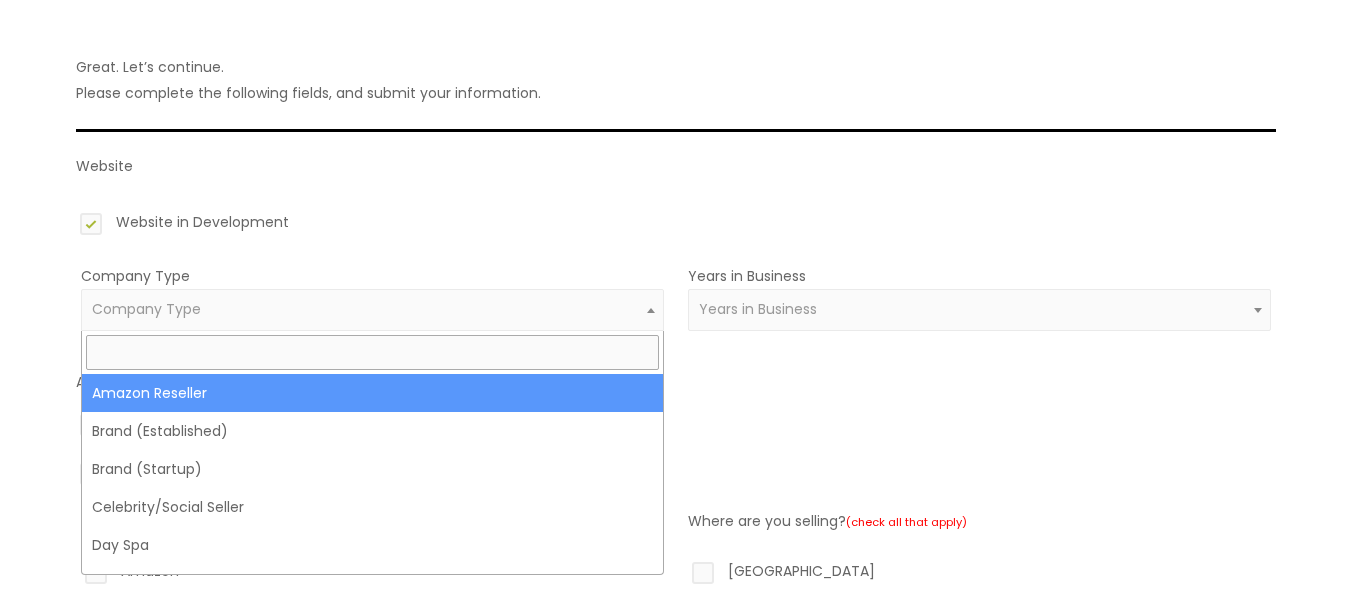 select on "23" 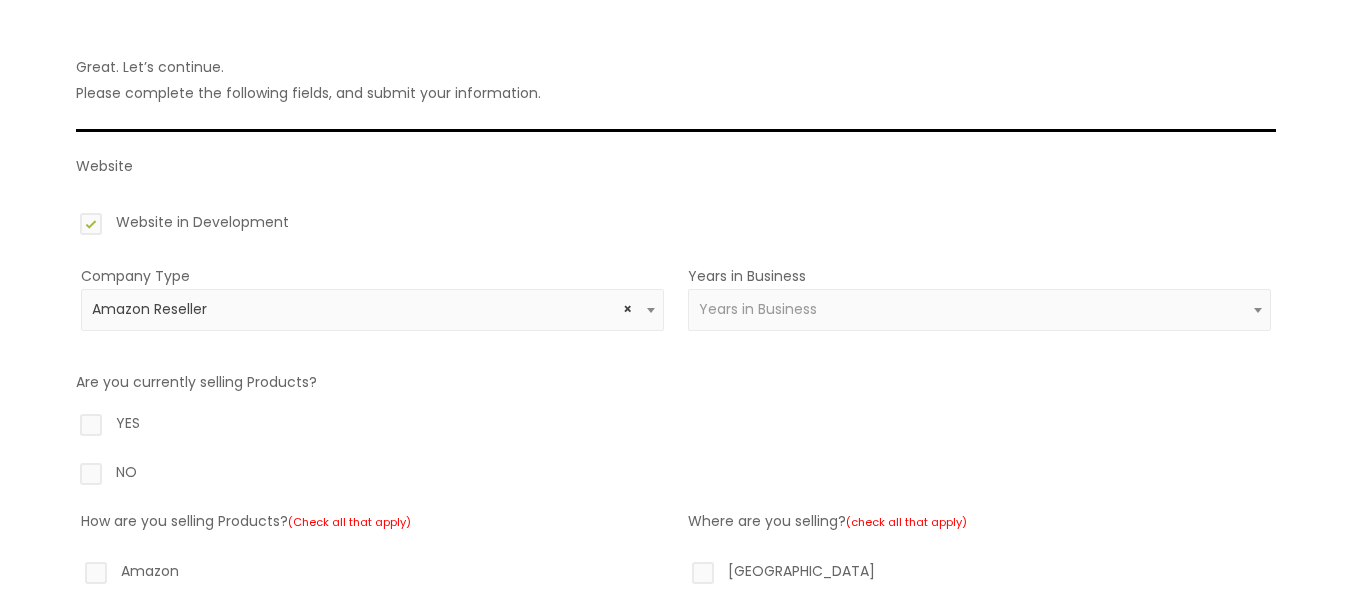 click on "Years in Business" at bounding box center [758, 309] 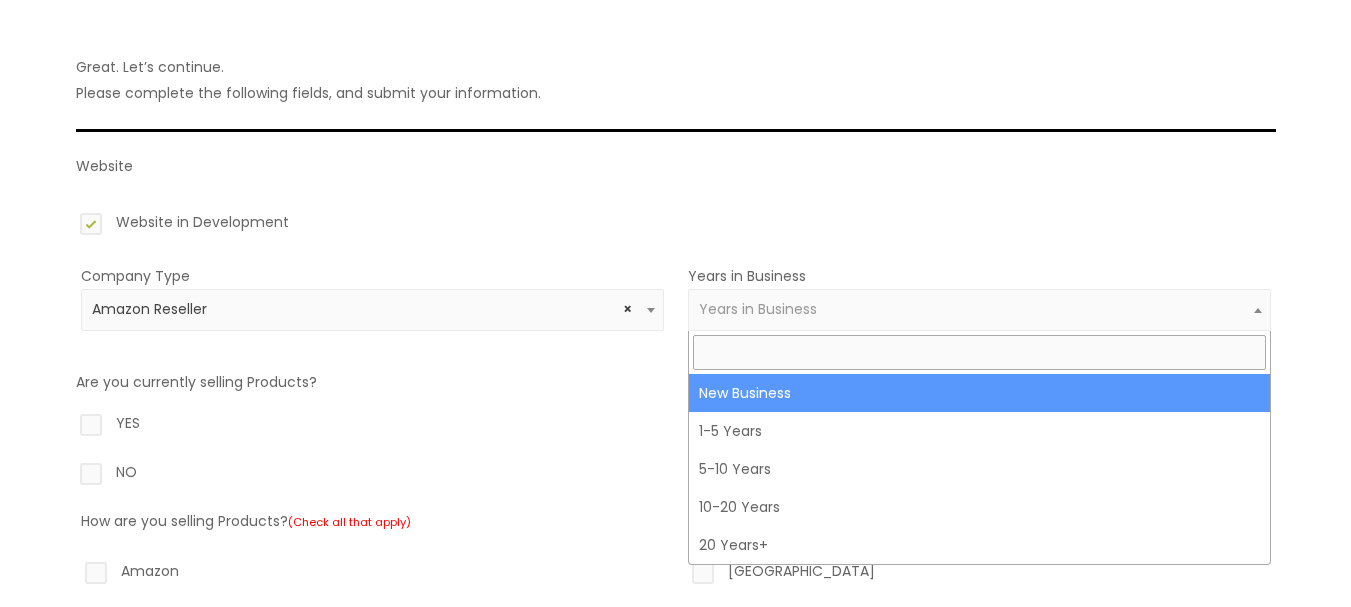 select on "1" 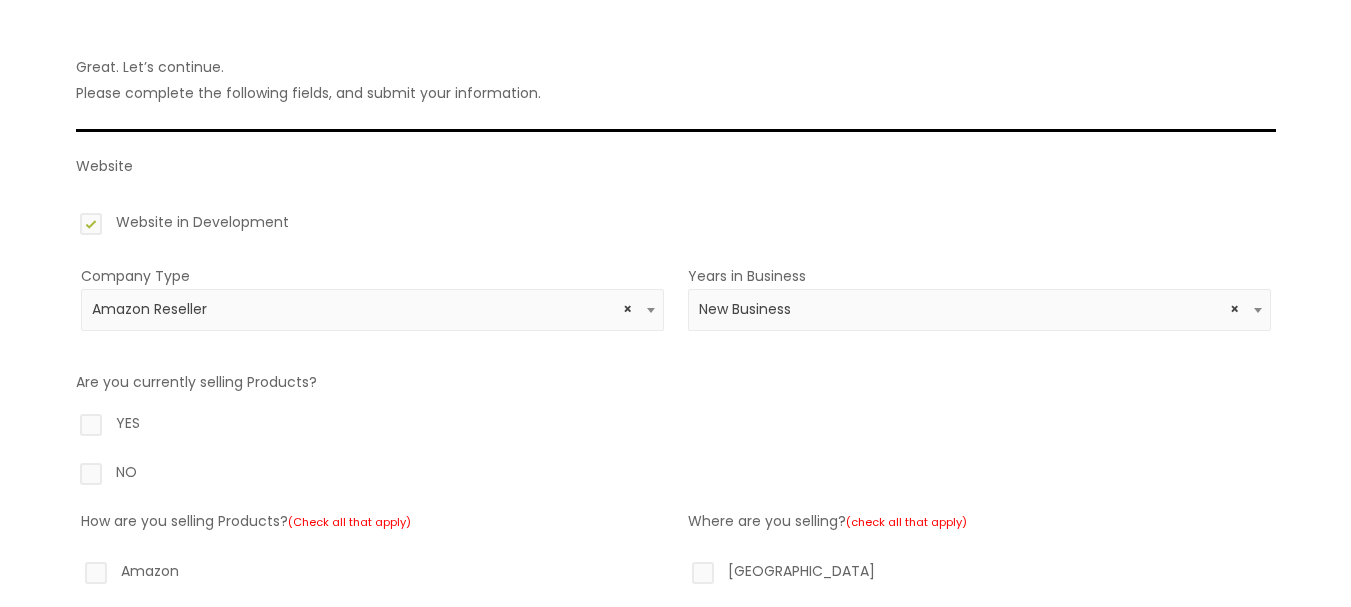 click at bounding box center (1258, 310) 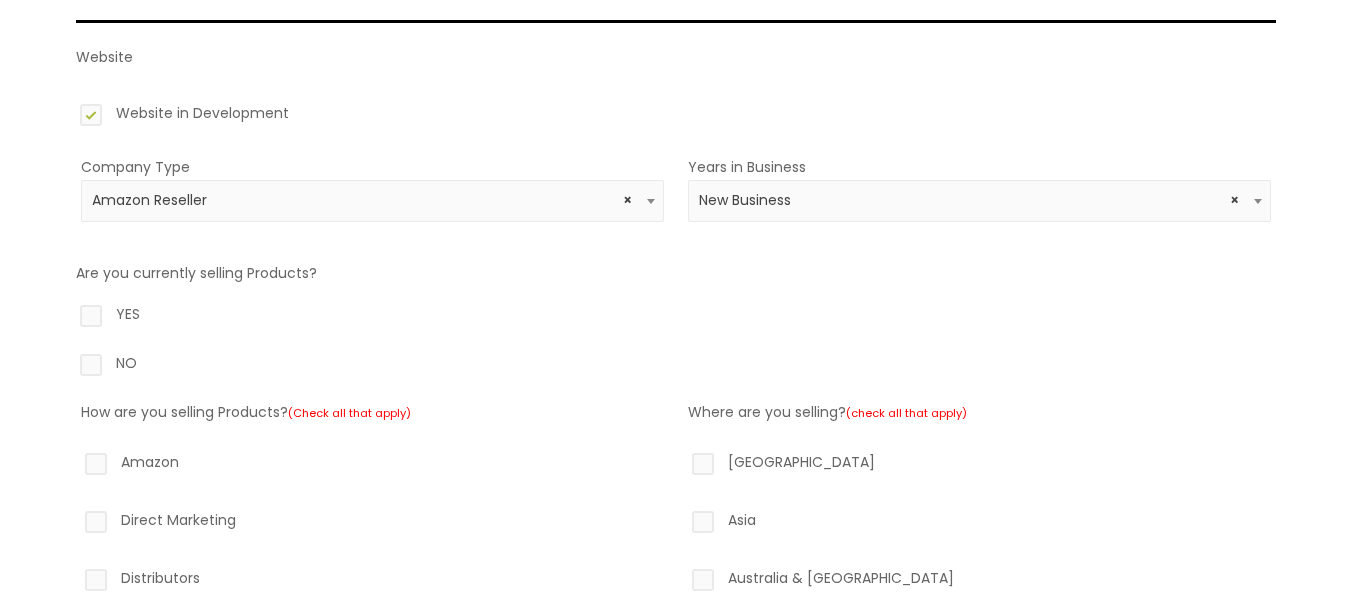 scroll, scrollTop: 288, scrollLeft: 0, axis: vertical 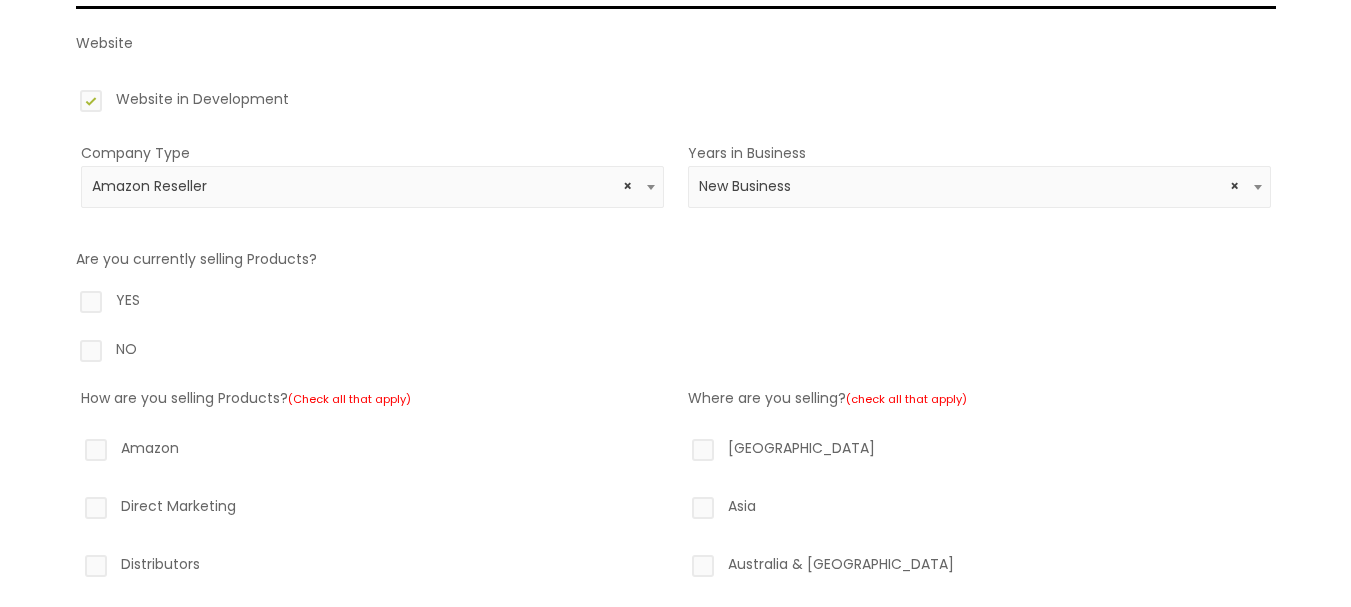 click on "NO" at bounding box center (676, 353) 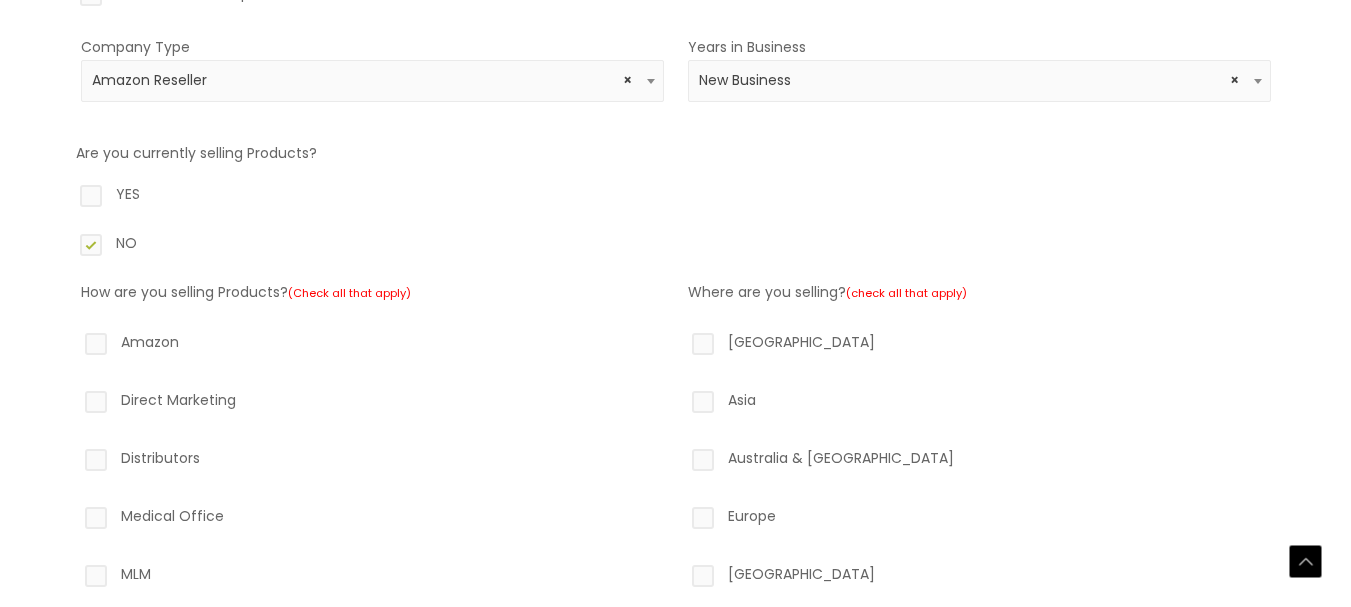 scroll, scrollTop: 400, scrollLeft: 0, axis: vertical 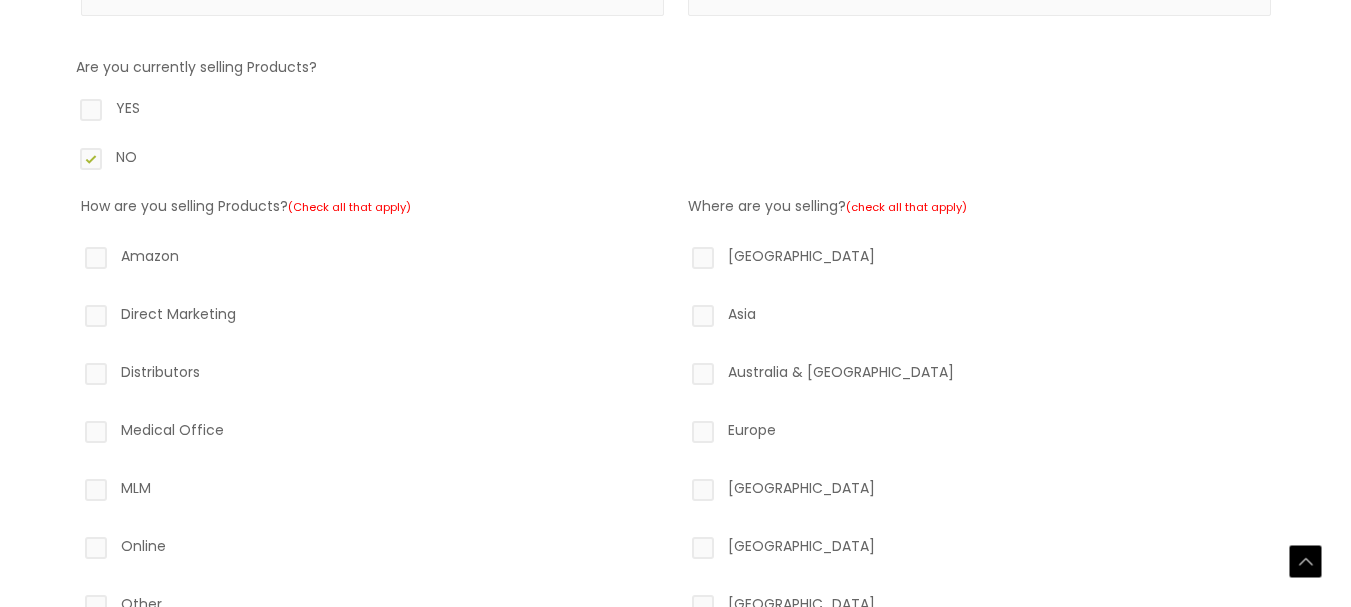 click on "Amazon" at bounding box center [372, 260] 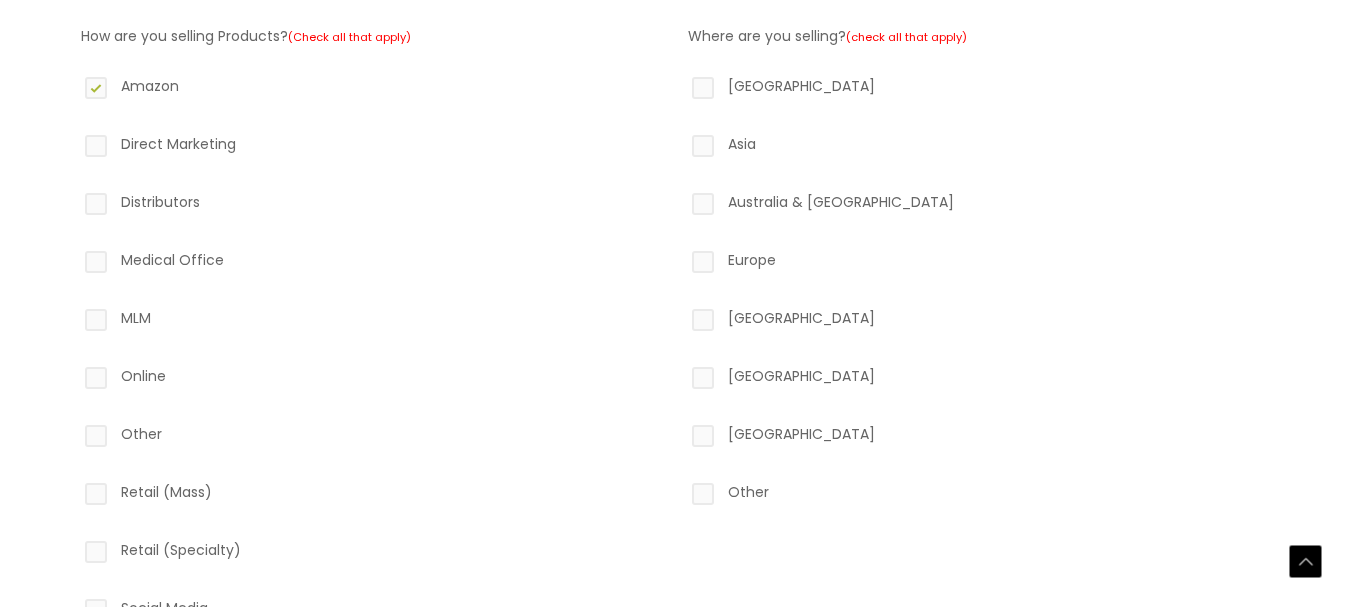 scroll, scrollTop: 661, scrollLeft: 0, axis: vertical 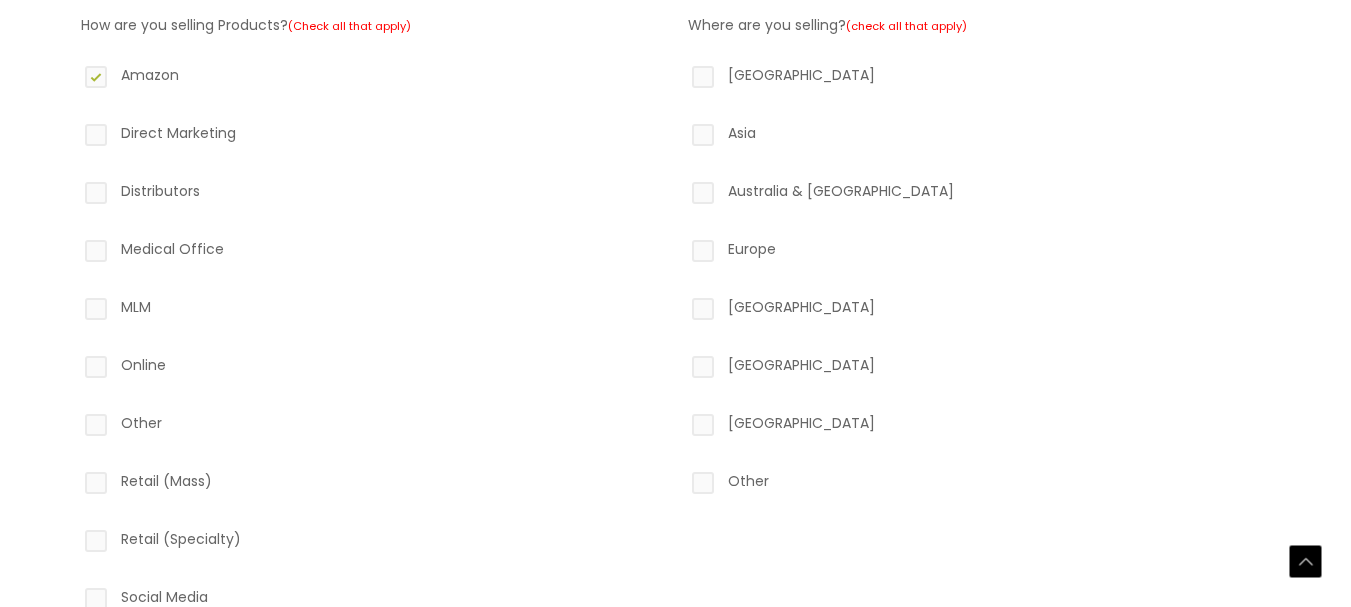 click on "Europe" at bounding box center (979, 253) 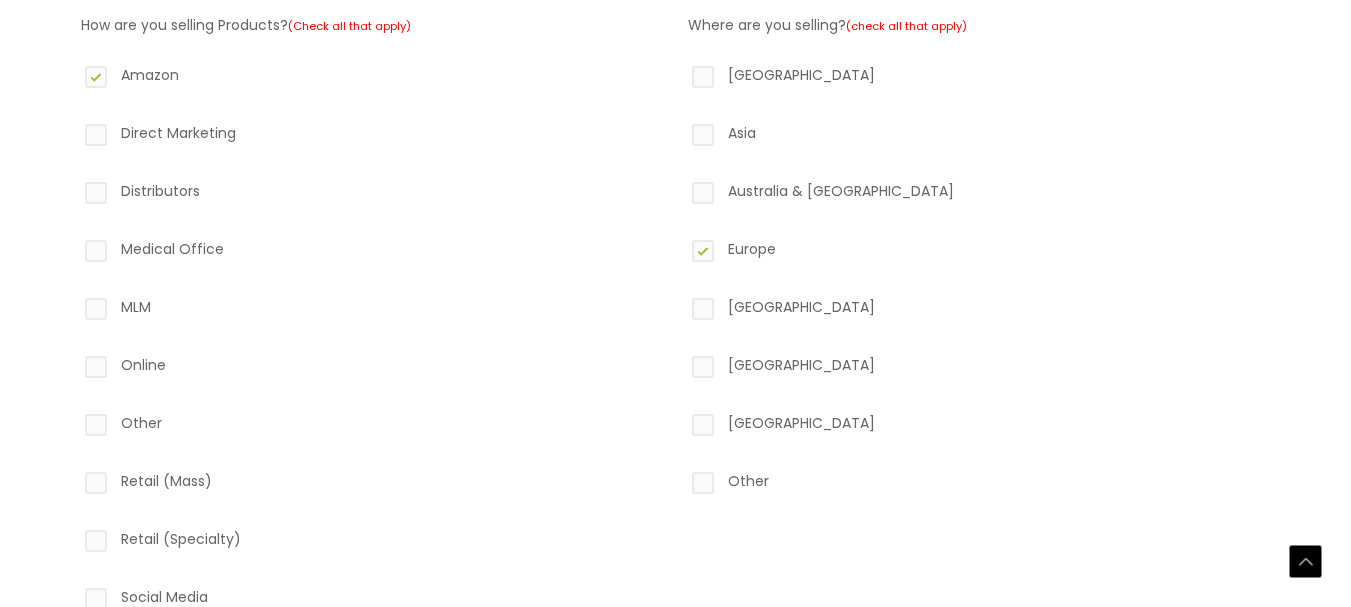 click on "Other" at bounding box center (979, 485) 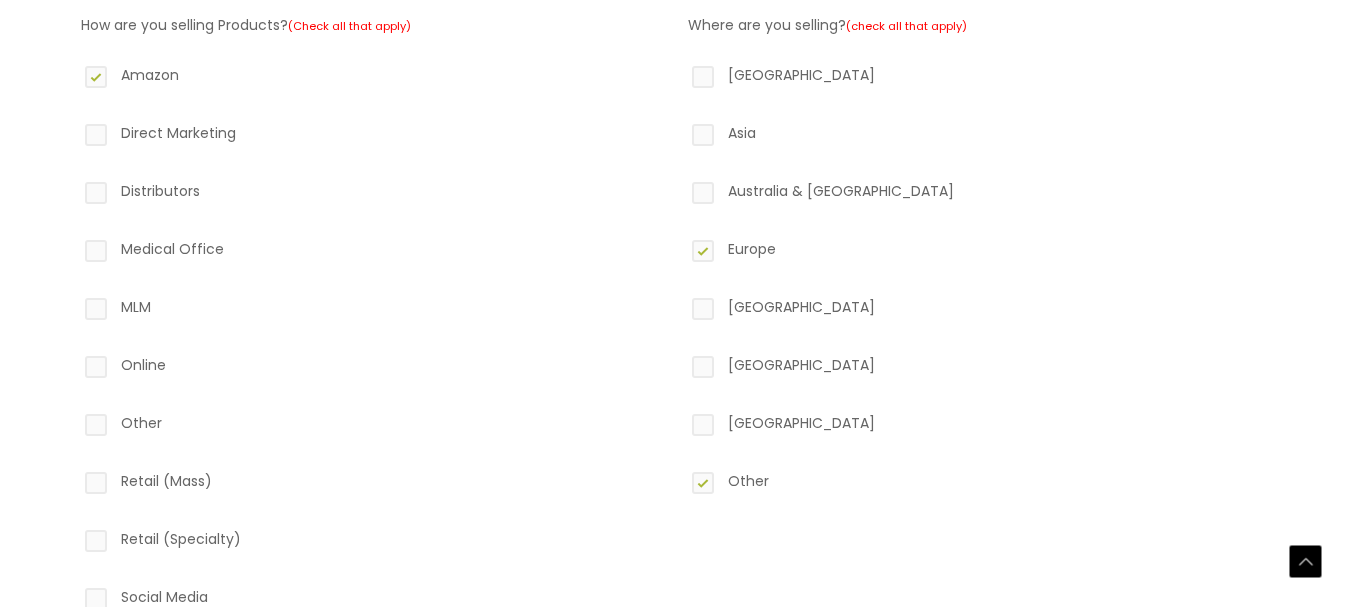 click on "Europe" at bounding box center [979, 253] 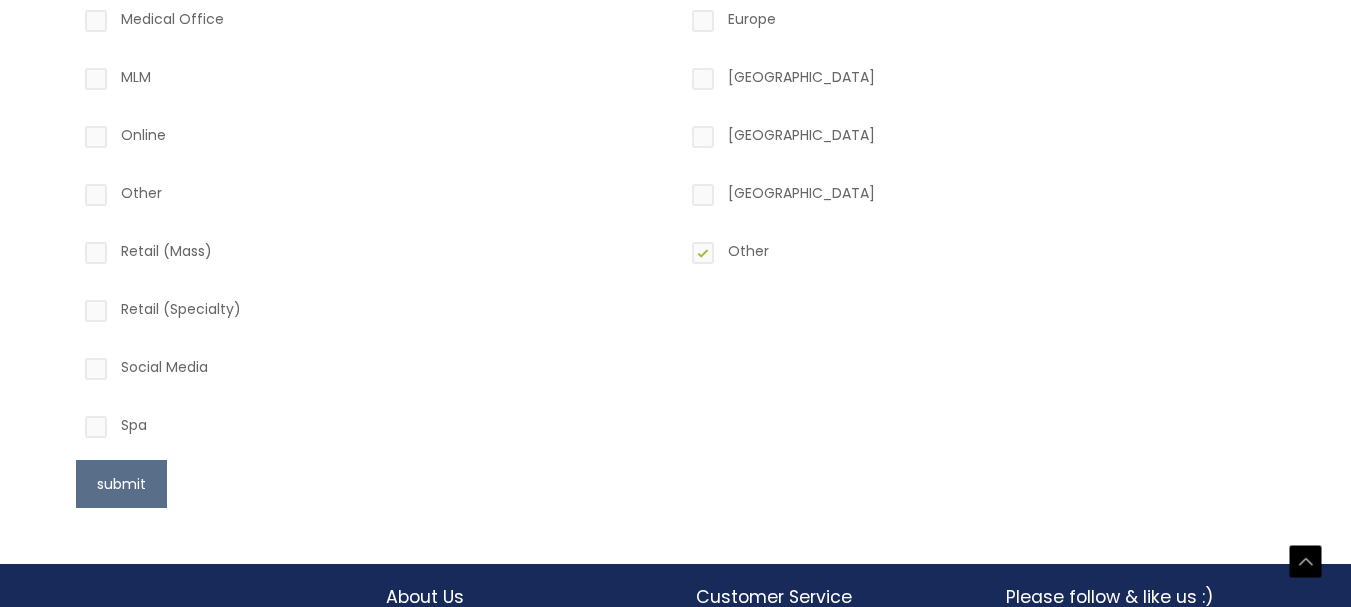 scroll, scrollTop: 902, scrollLeft: 0, axis: vertical 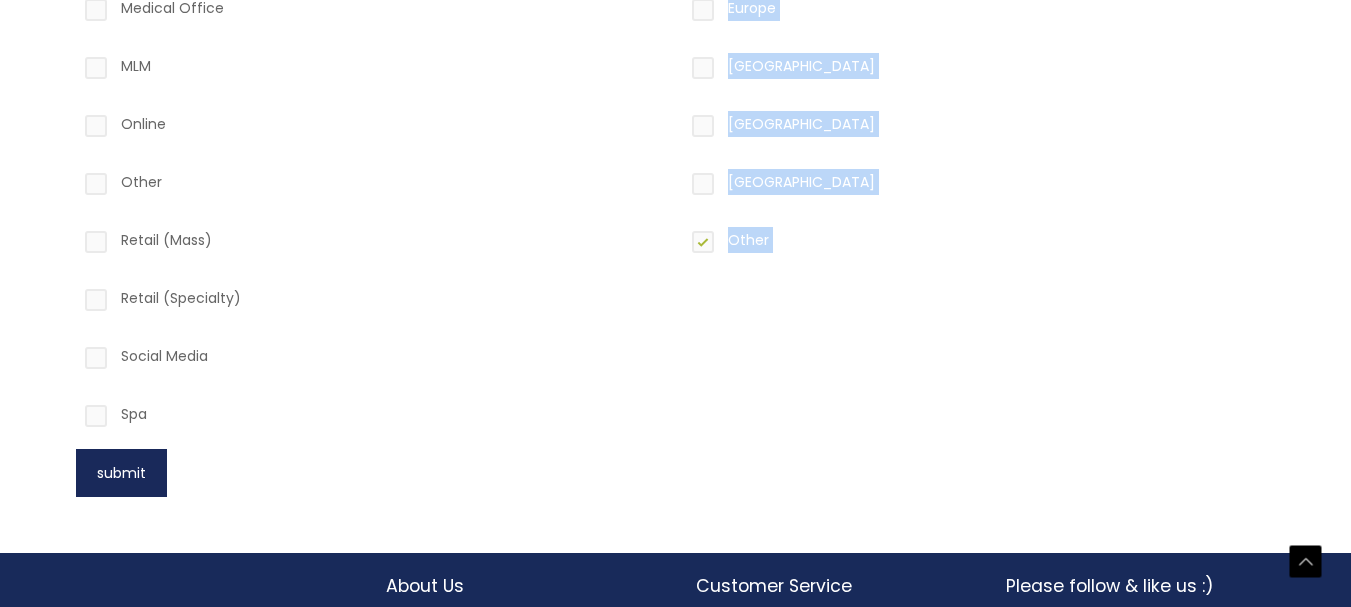 drag, startPoint x: 385, startPoint y: 415, endPoint x: 101, endPoint y: 480, distance: 291.34344 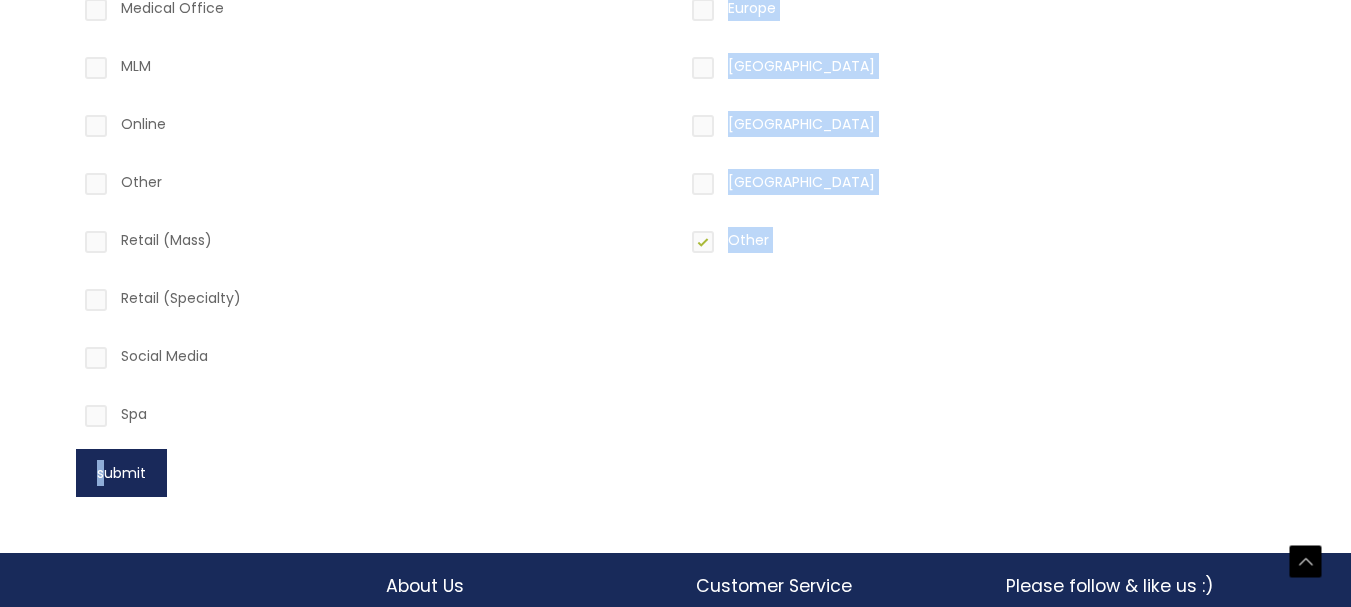 click on "submit" at bounding box center (121, 473) 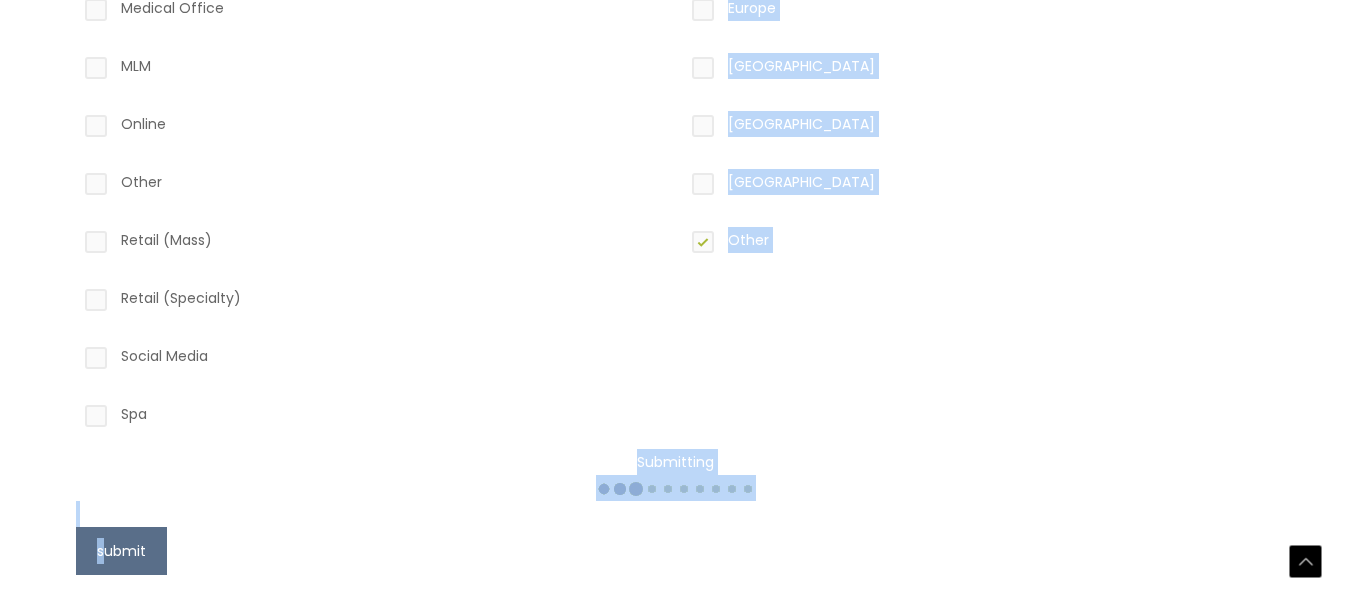 click on "Where are you selling?  (check all that apply)
North America
Asia
Australia & New Zealand
Europe
Africa
South America
Middle East
Other" at bounding box center (979, 103) 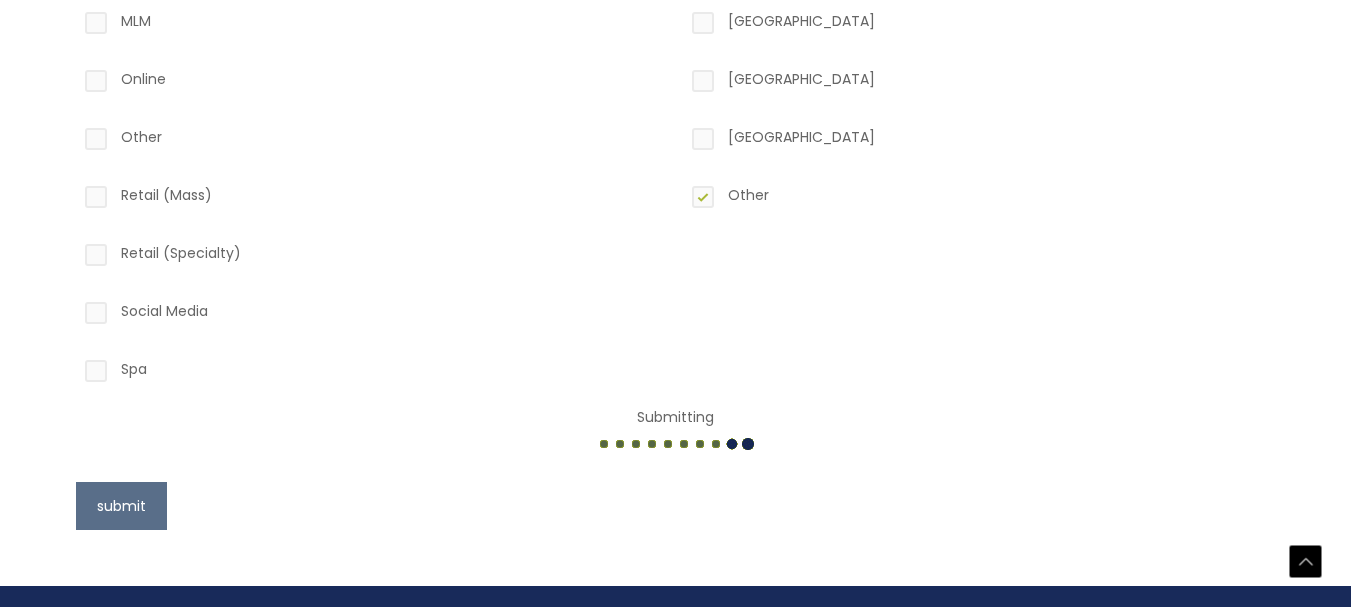 scroll, scrollTop: 962, scrollLeft: 0, axis: vertical 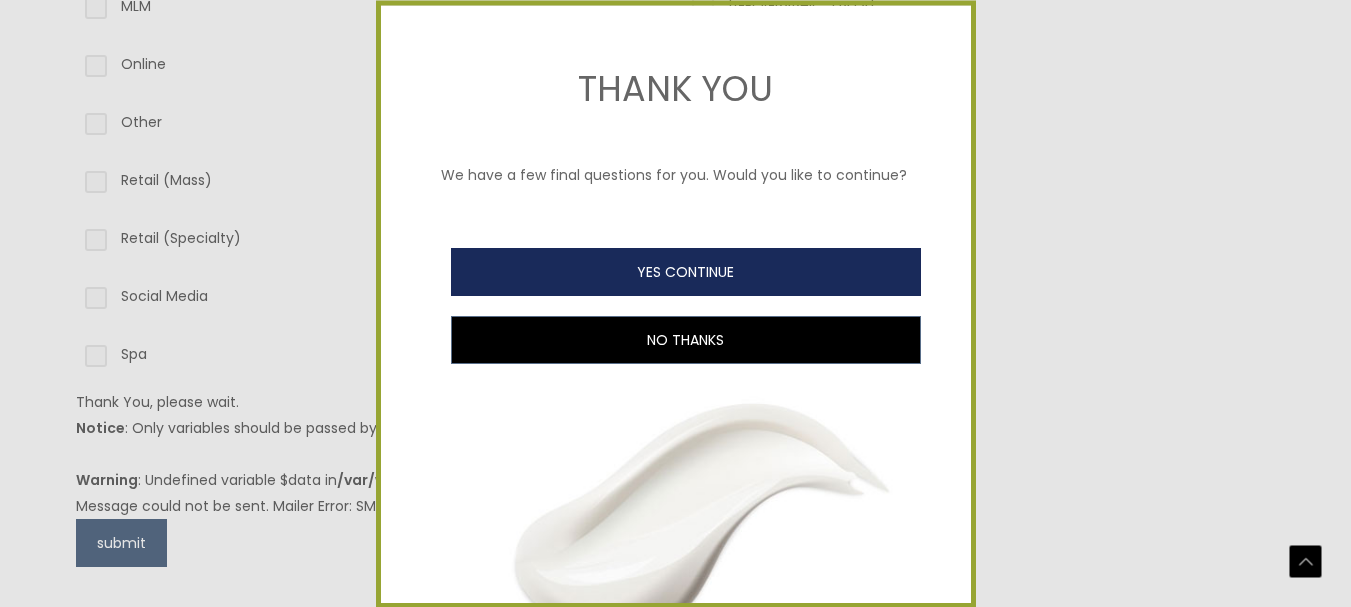 click on "YES CONTINUE" at bounding box center [686, 272] 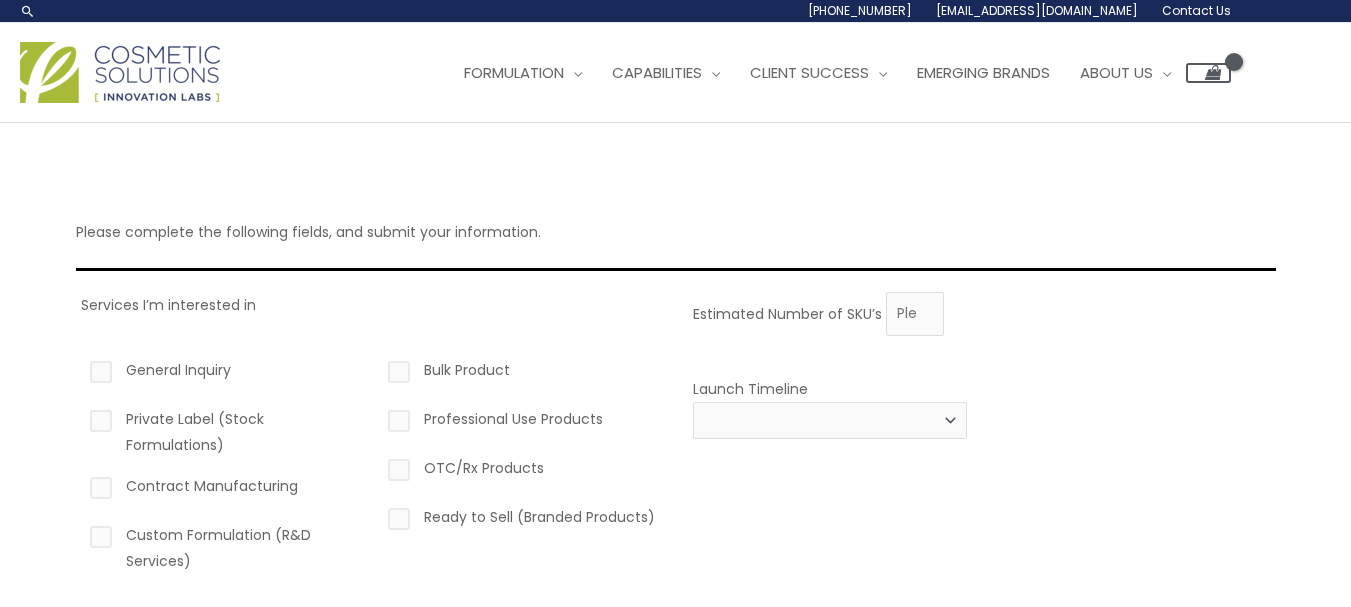 scroll, scrollTop: 0, scrollLeft: 0, axis: both 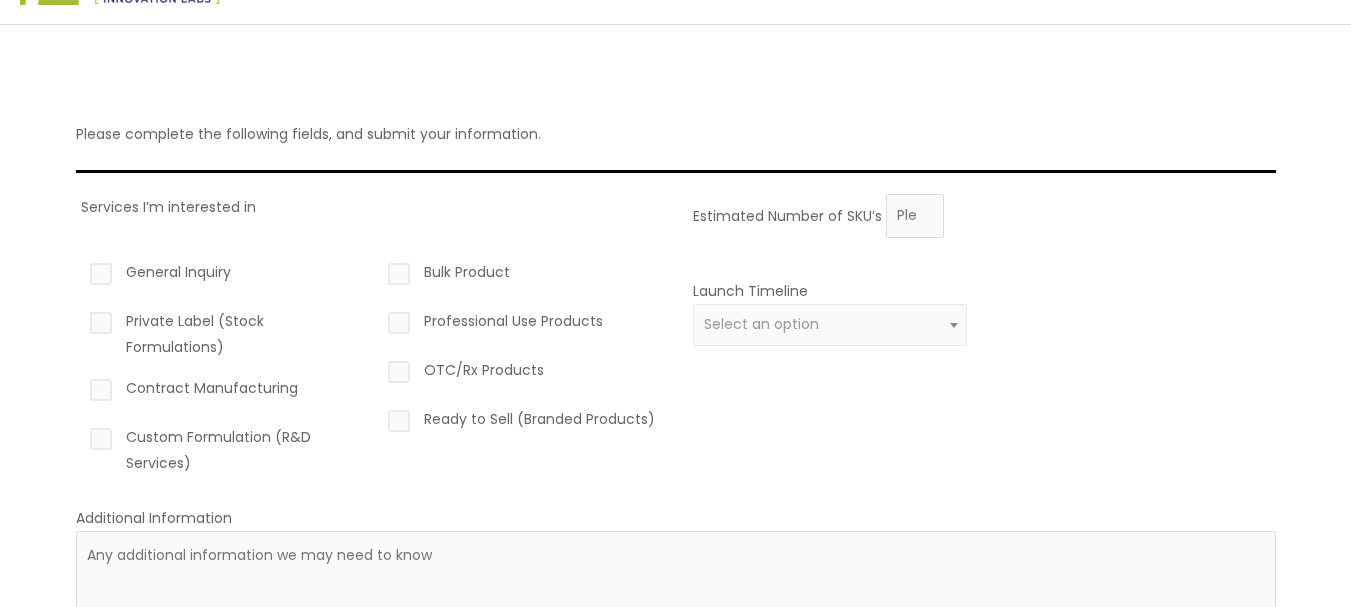 click on "General Inquiry" at bounding box center [223, 276] 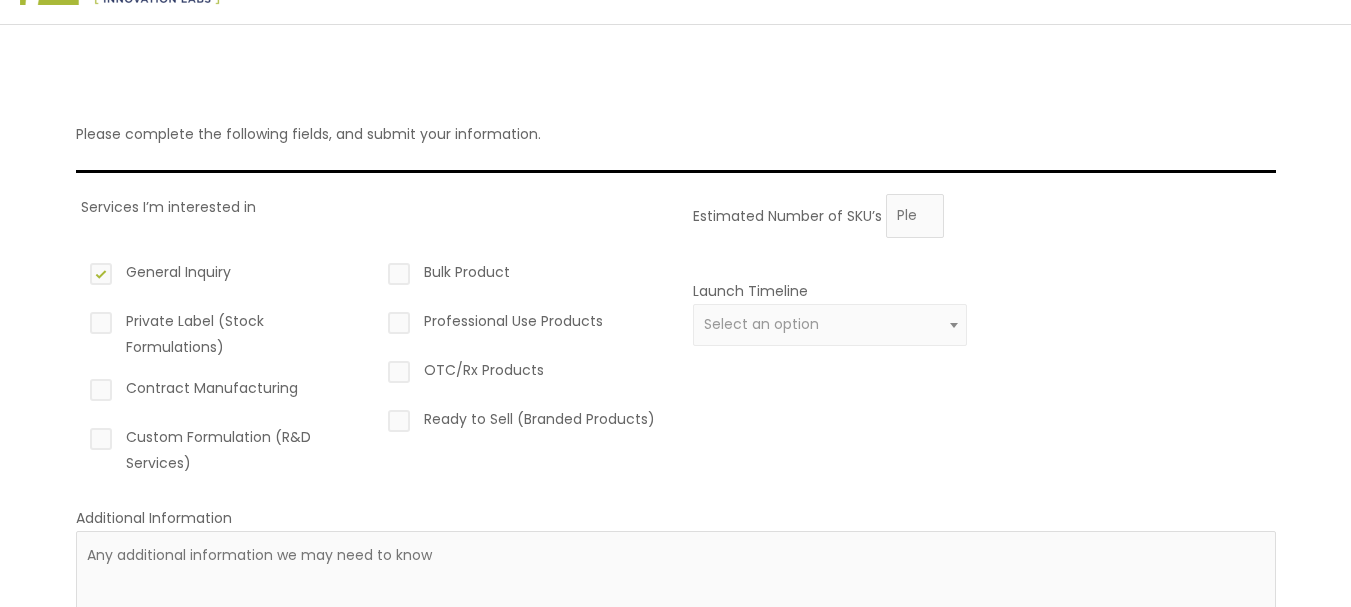 click on "Select an option" at bounding box center [830, 324] 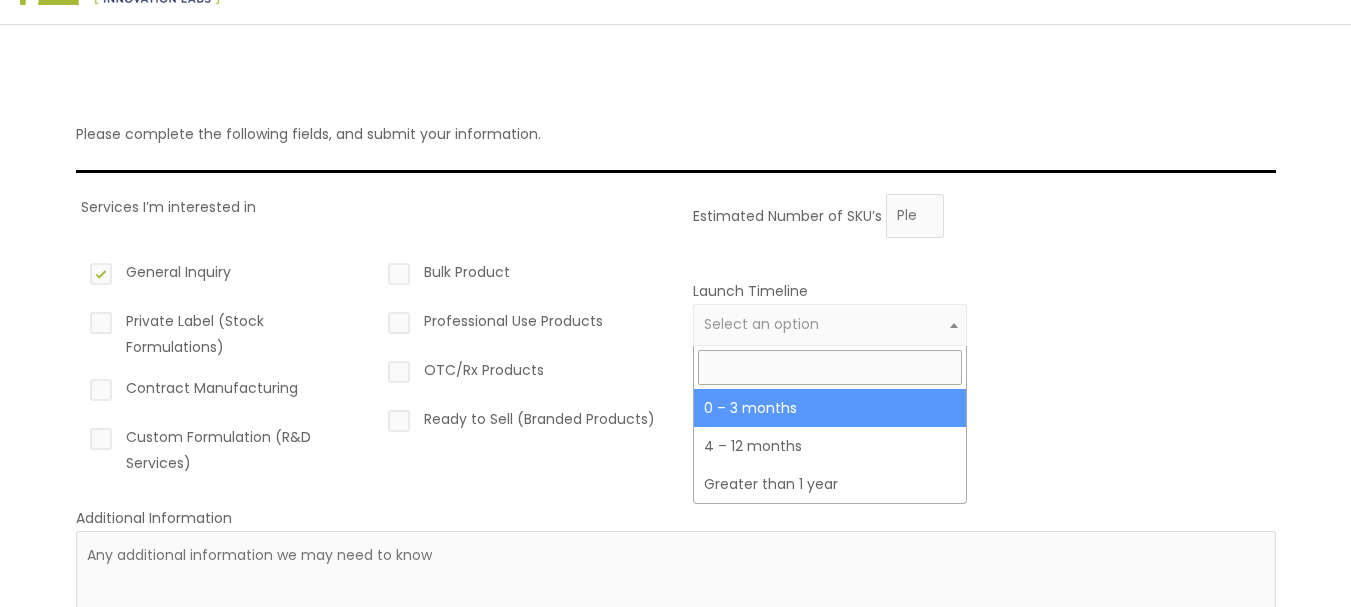 select on "2" 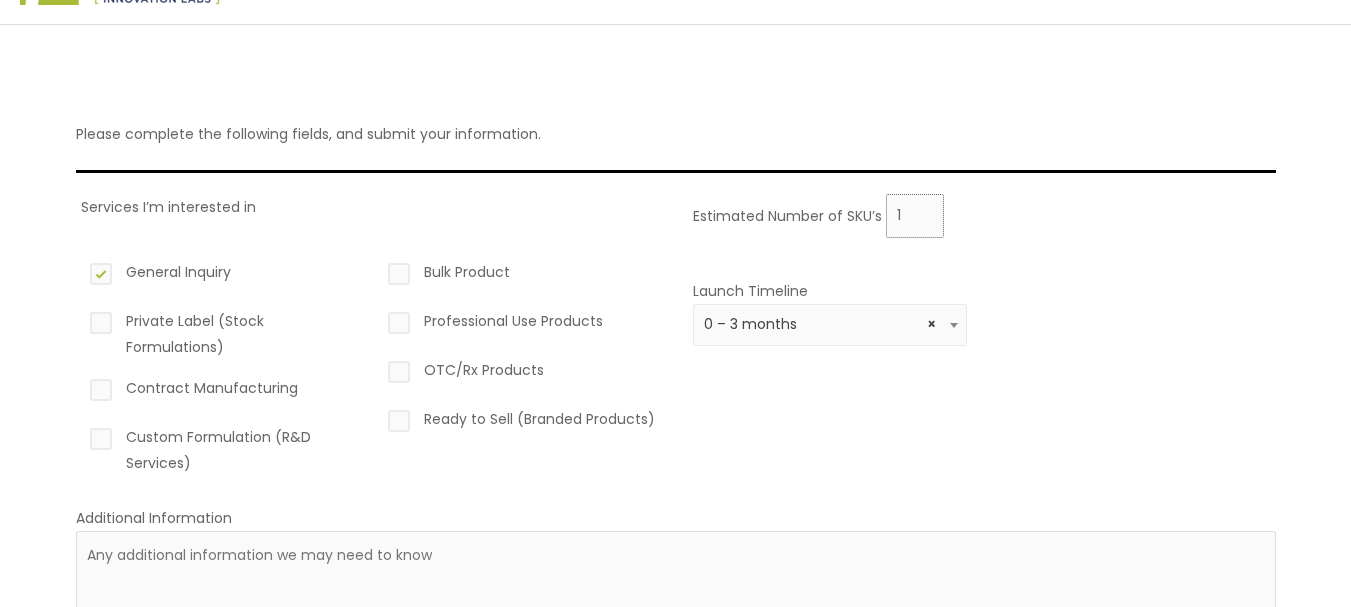 click on "1" at bounding box center [915, 216] 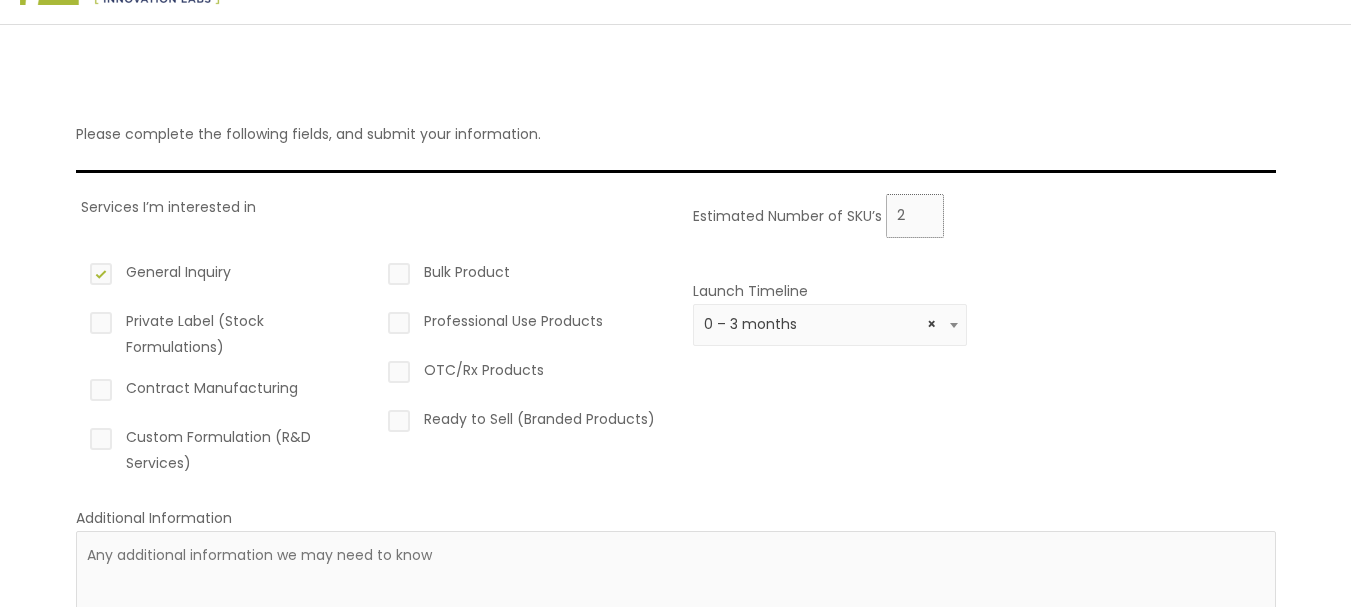 click on "2" at bounding box center (915, 216) 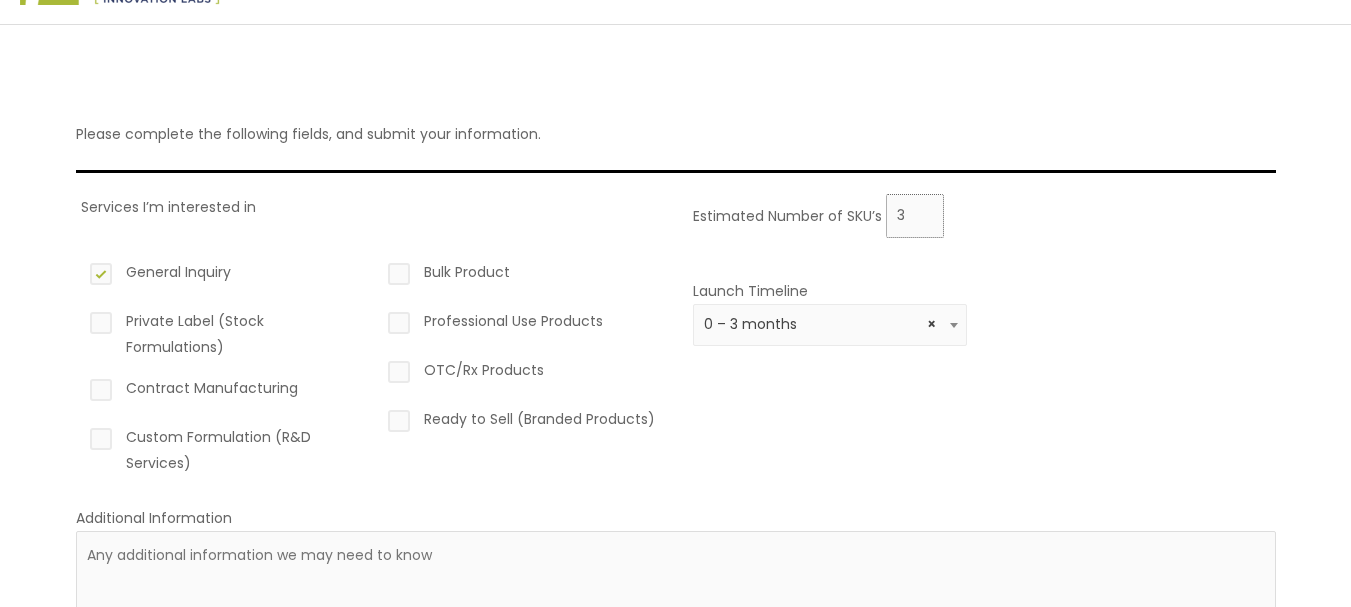 click on "3" at bounding box center (915, 216) 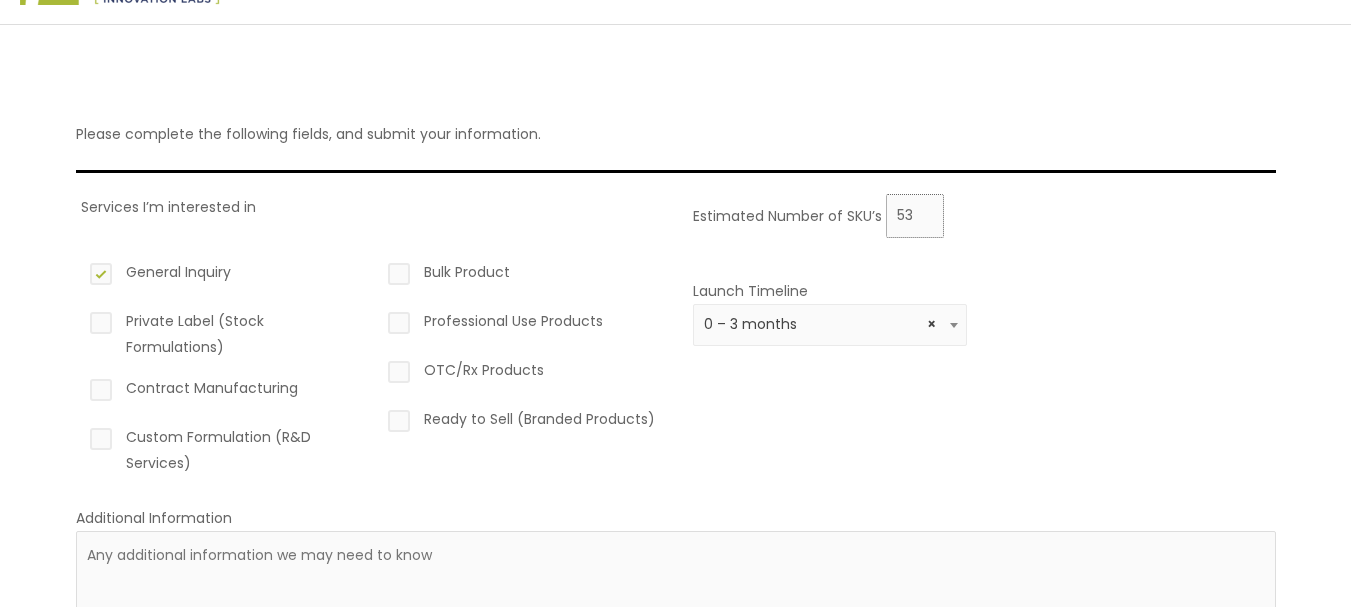 click on "53" at bounding box center (915, 216) 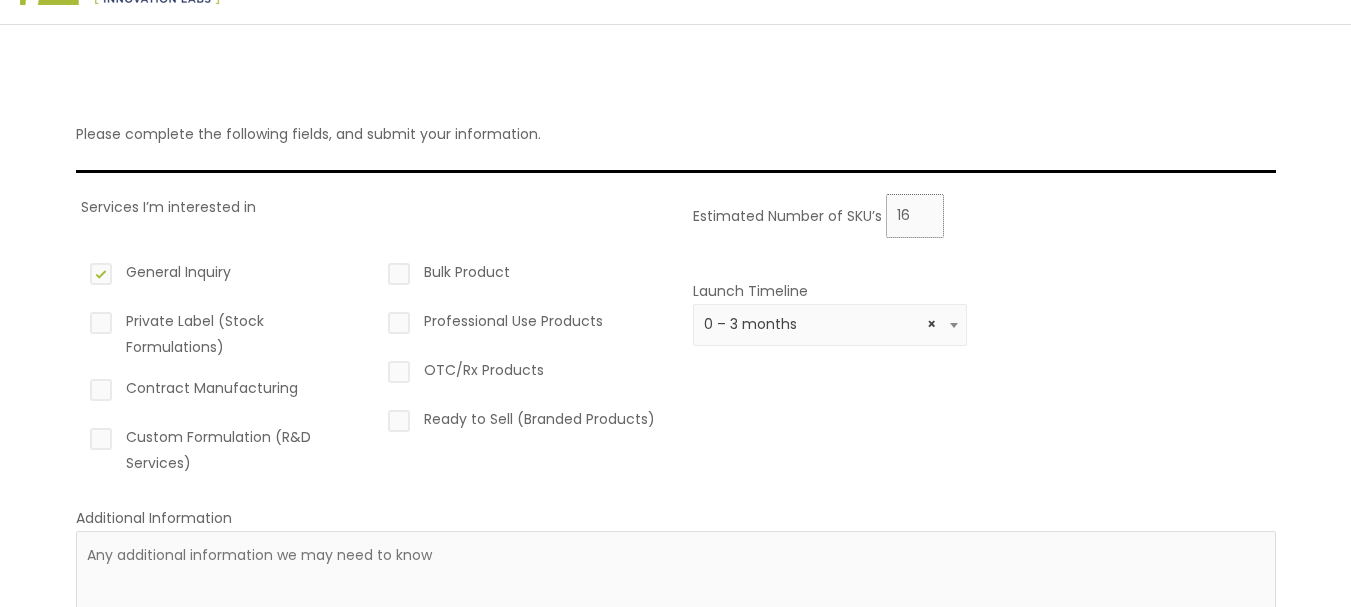 type on "16" 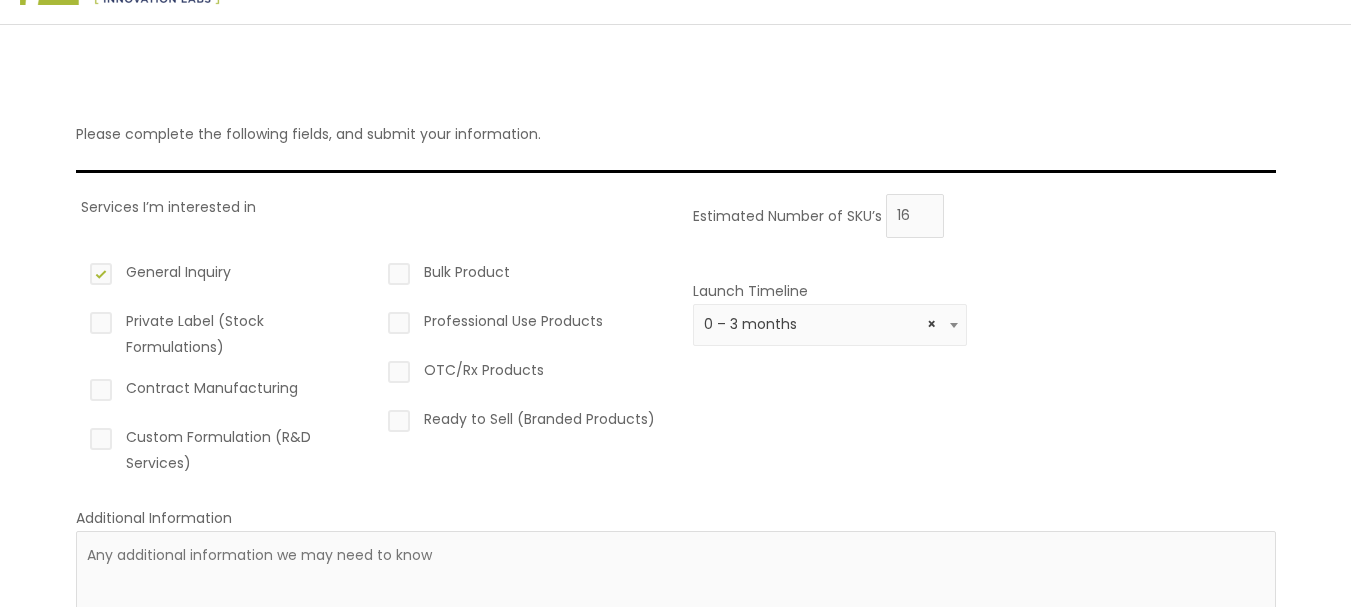 click on "× 0 – 3 months" at bounding box center (830, 324) 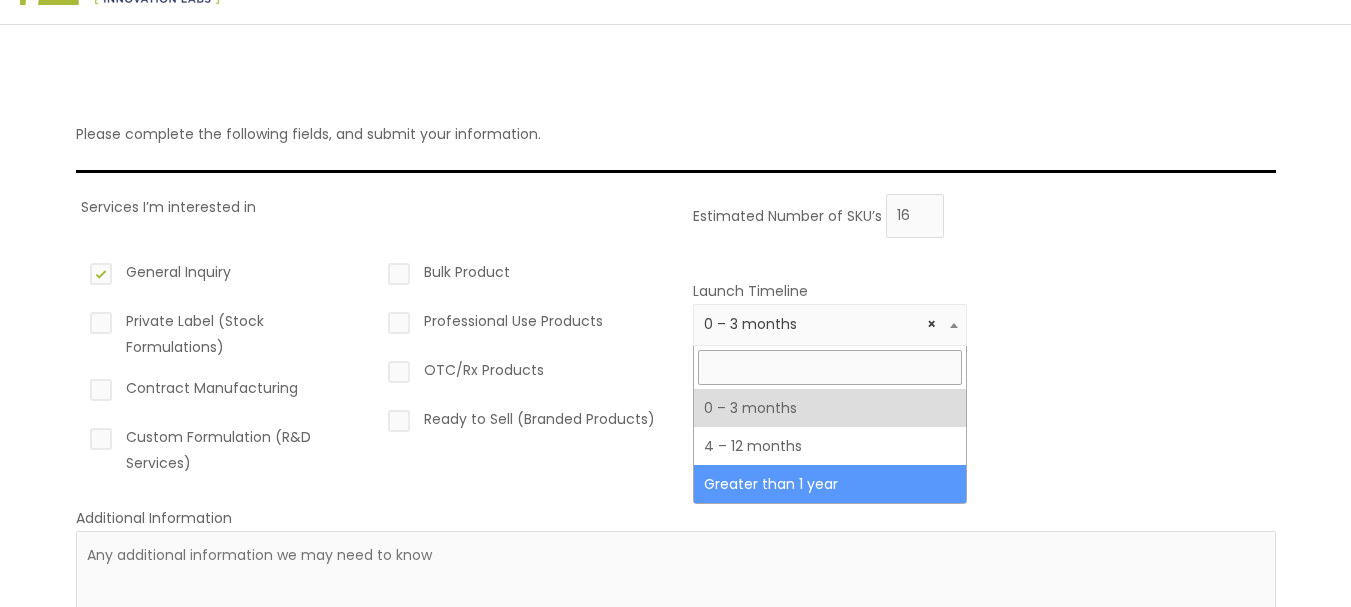 select on "6" 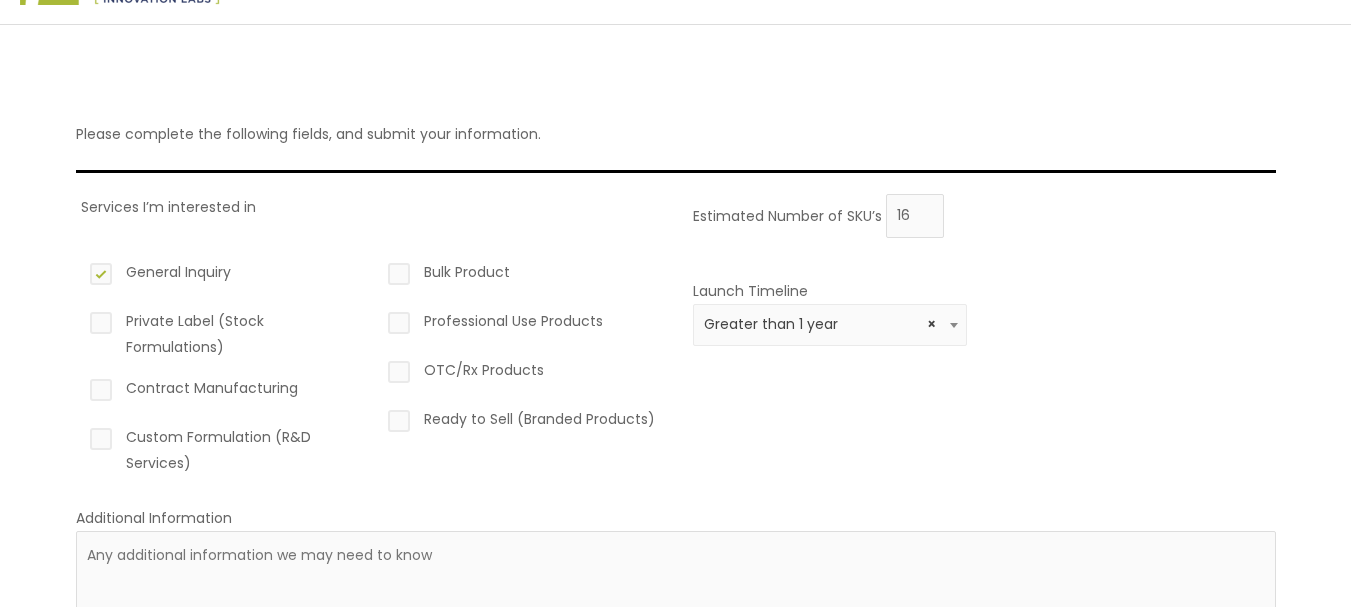 click on "Please complete the following fields, and submit your information.
Services I’m interested in
General Inquiry
Private Label (Stock Formulations)
Contract Manufacturing
Custom Formulation (R&D Services)
Bulk Product
Professional Use Products
OTC/Rx Products
Ready to Sell (Branded Products)
Estimated Number of SKU’s
16
Launch Timeline
0 – 3 months
4 – 12 months
Greater than 1 year
× Greater than 1 year
Additional Information
TrevexxaCorp@gmail.com
Submit" at bounding box center (675, 410) 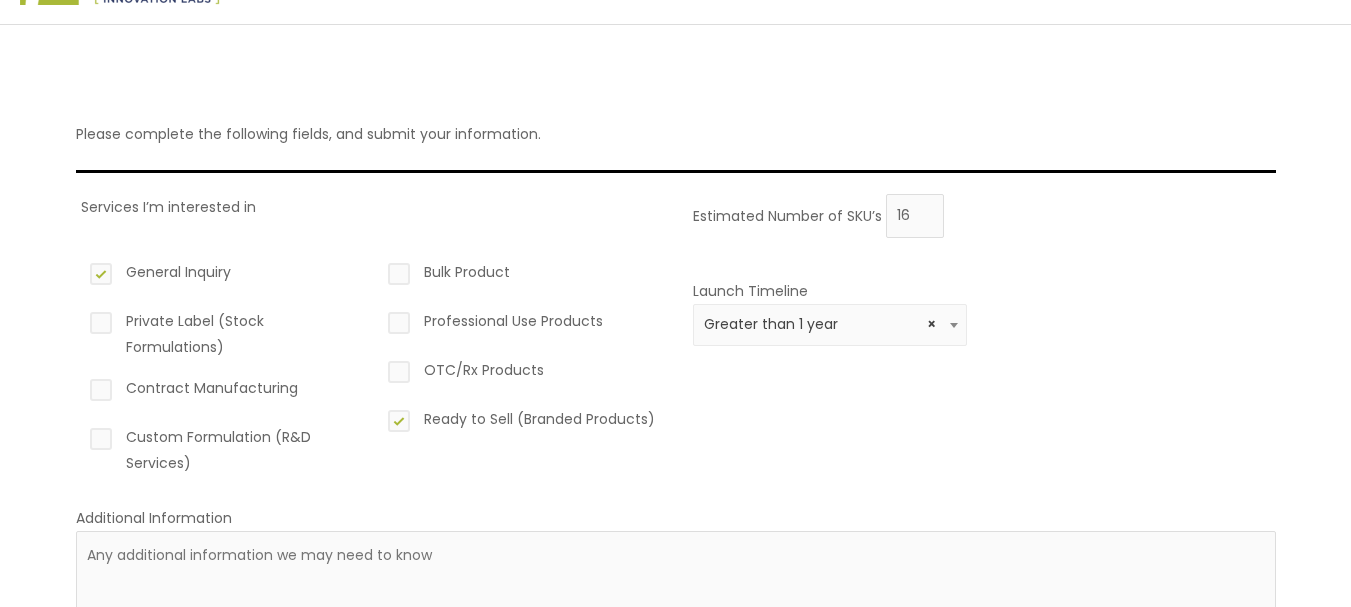 click on "General Inquiry" at bounding box center [223, 276] 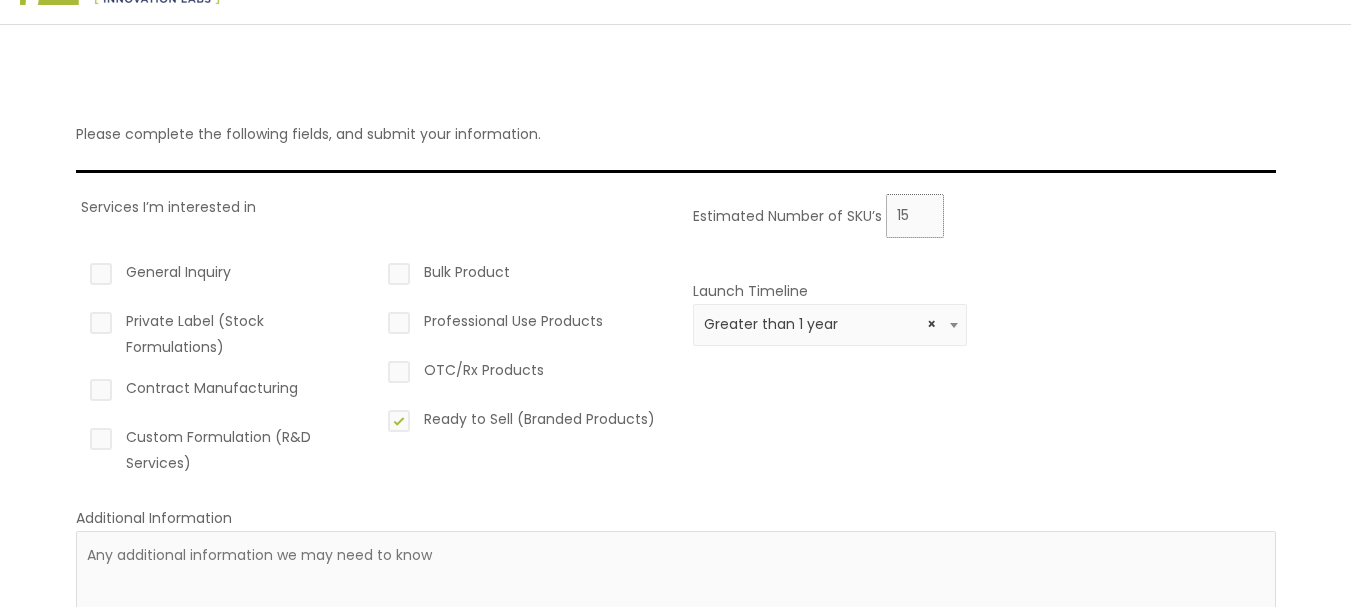 click on "15" at bounding box center (915, 216) 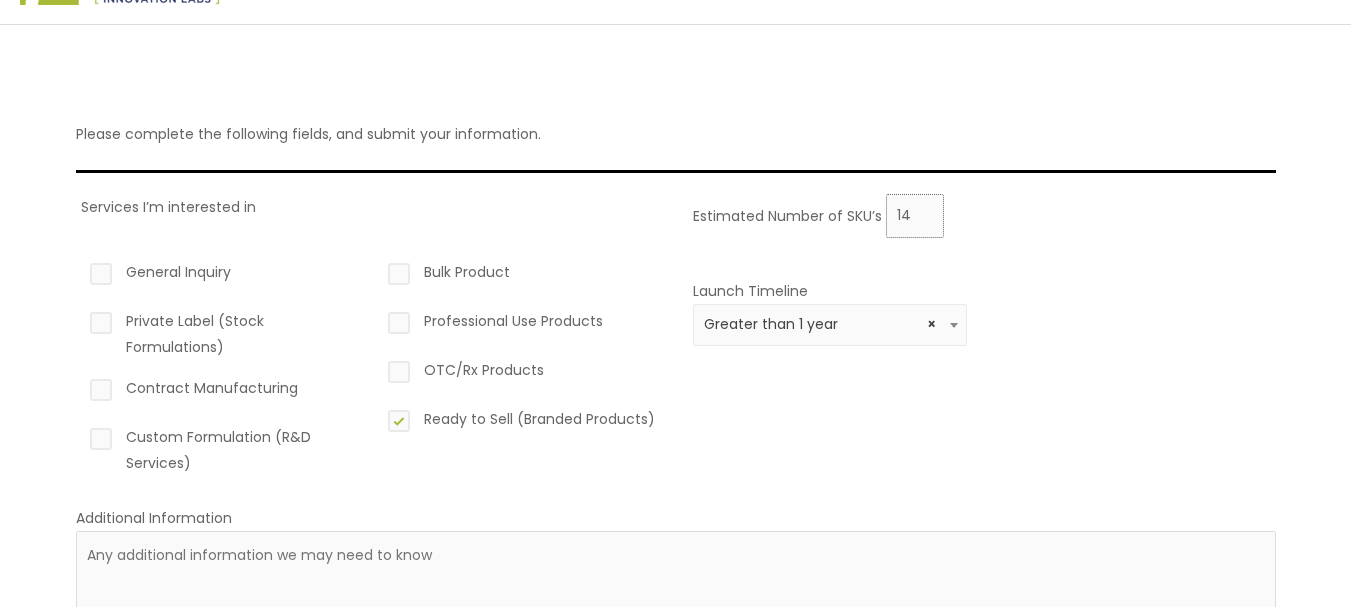click on "14" at bounding box center (915, 216) 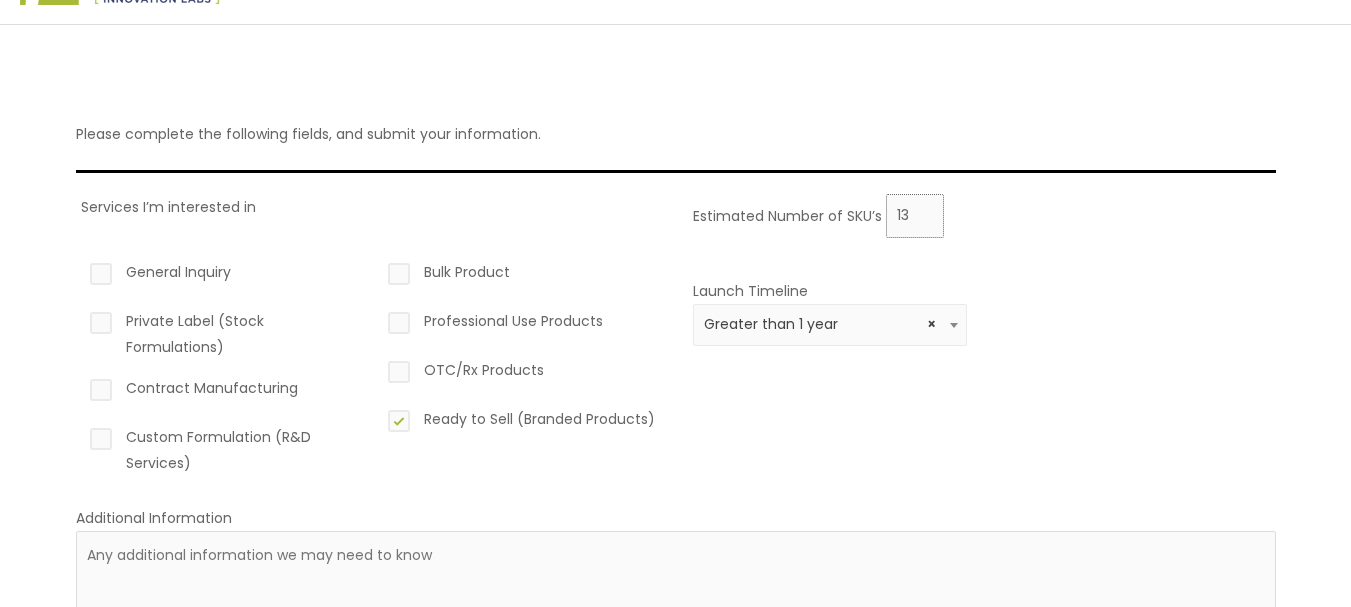 click on "13" at bounding box center (915, 216) 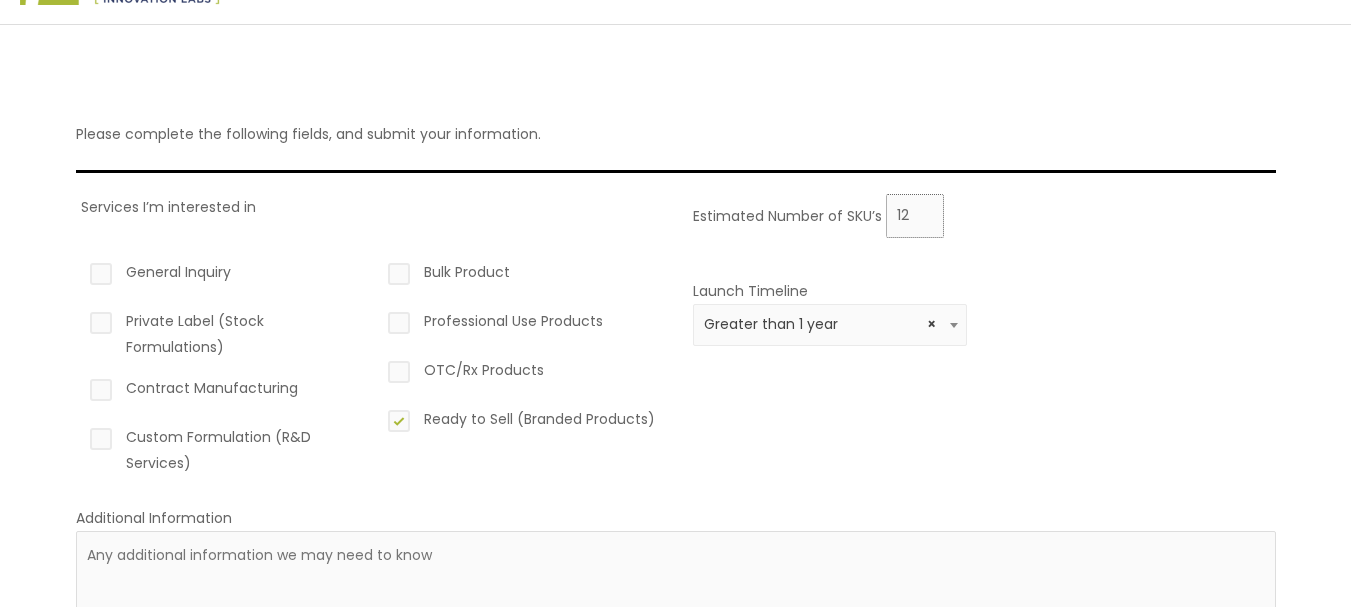 click on "12" at bounding box center (915, 216) 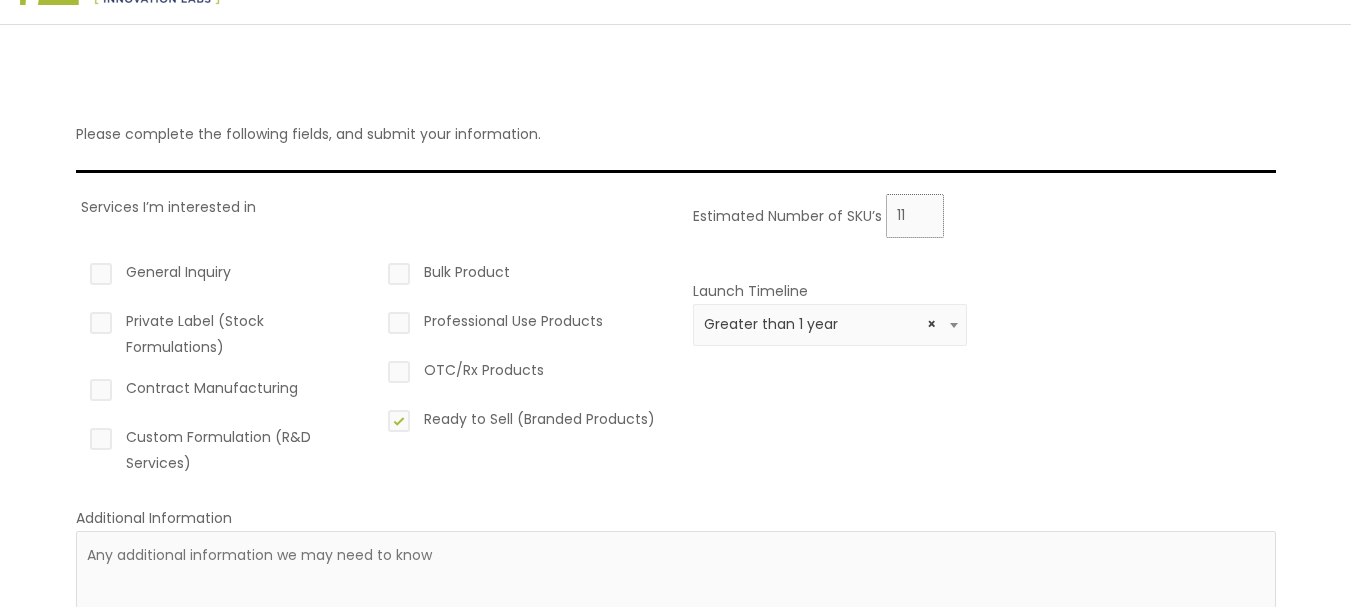 click on "11" at bounding box center [915, 216] 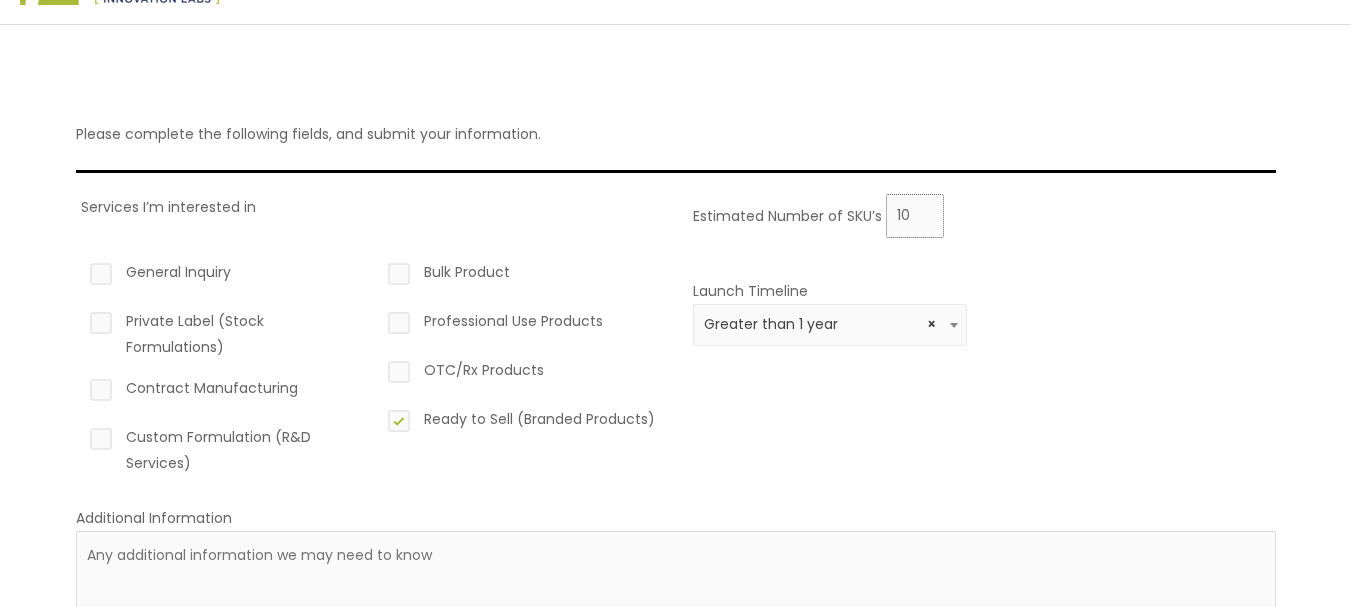 click on "10" at bounding box center [915, 216] 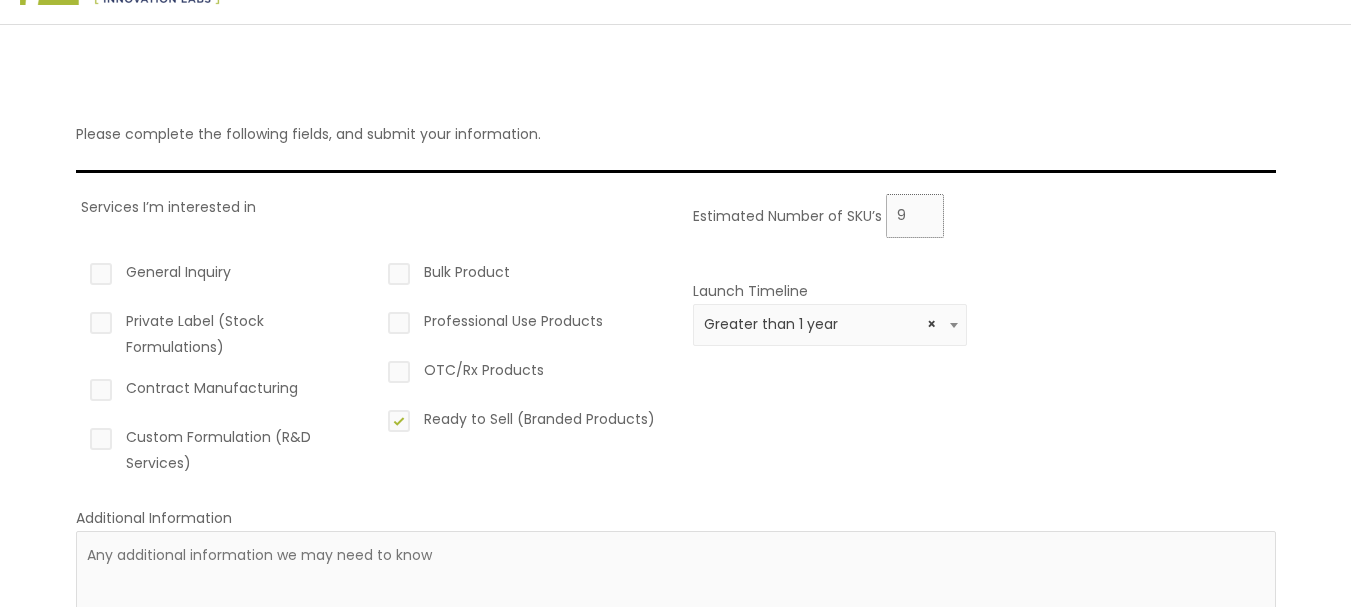 click on "9" at bounding box center [915, 216] 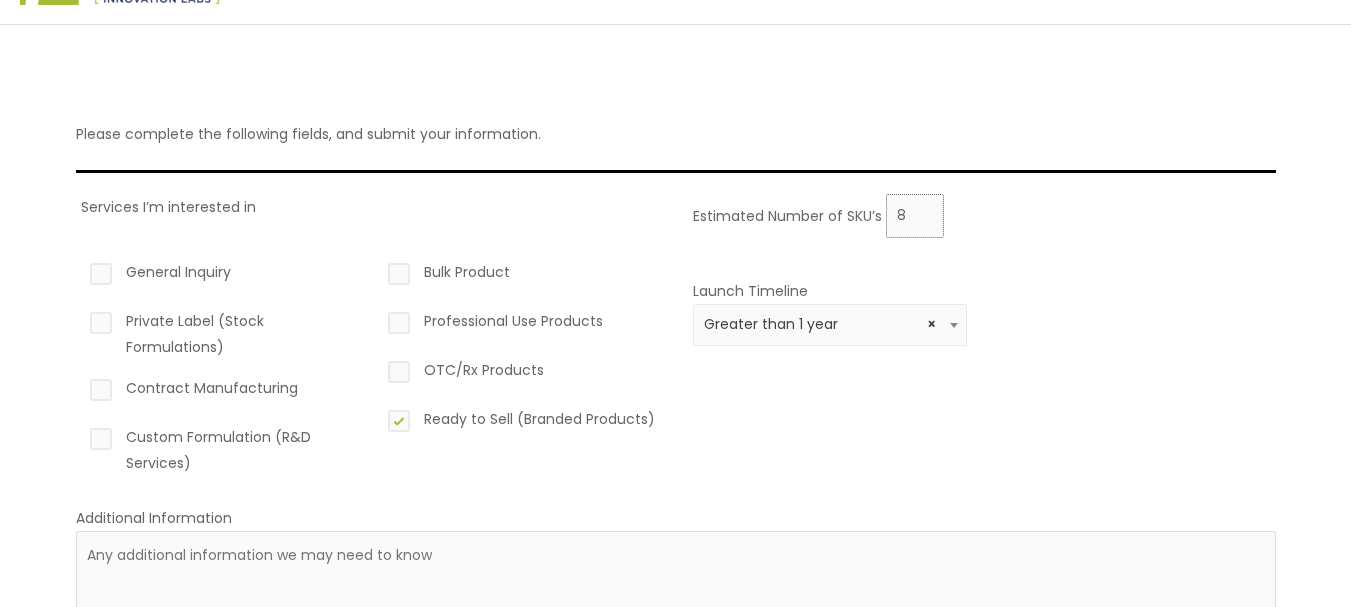 click on "8" at bounding box center (915, 216) 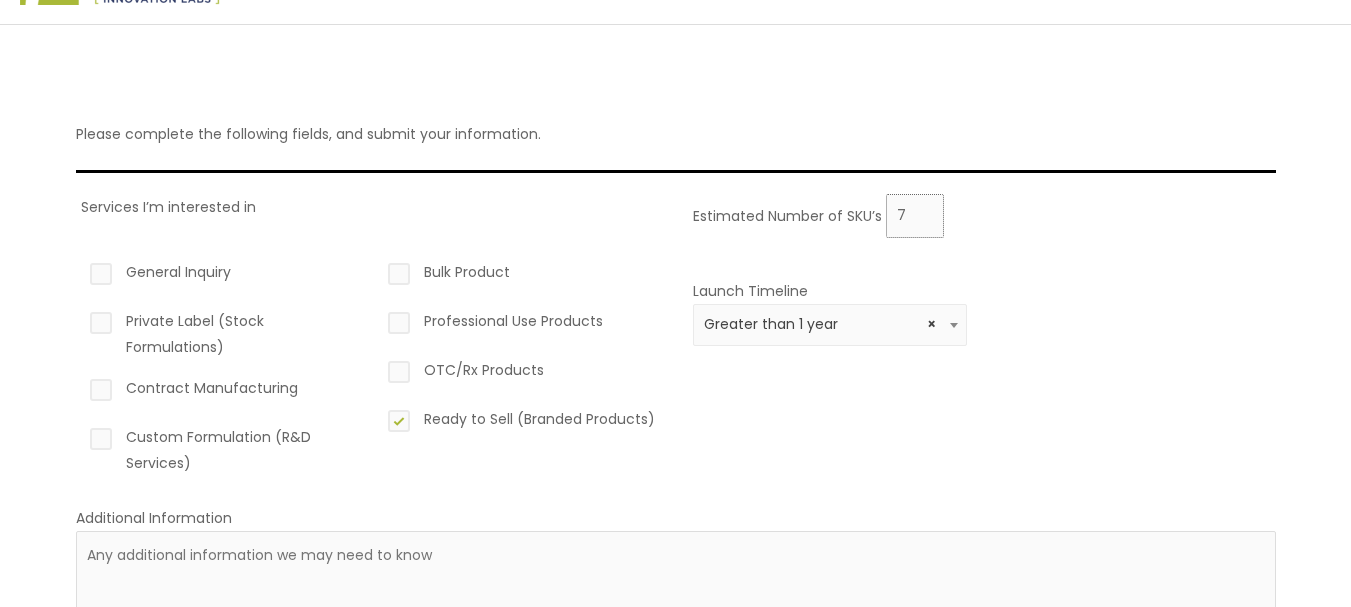 click on "7" at bounding box center [915, 216] 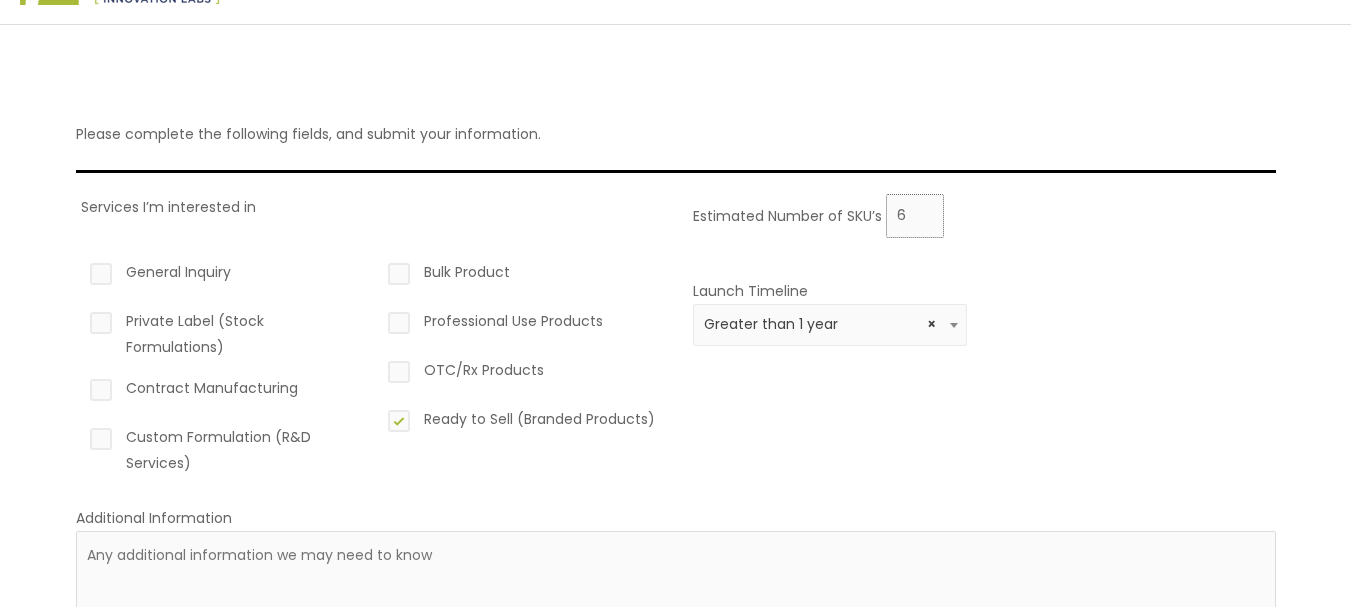 click on "6" at bounding box center (915, 216) 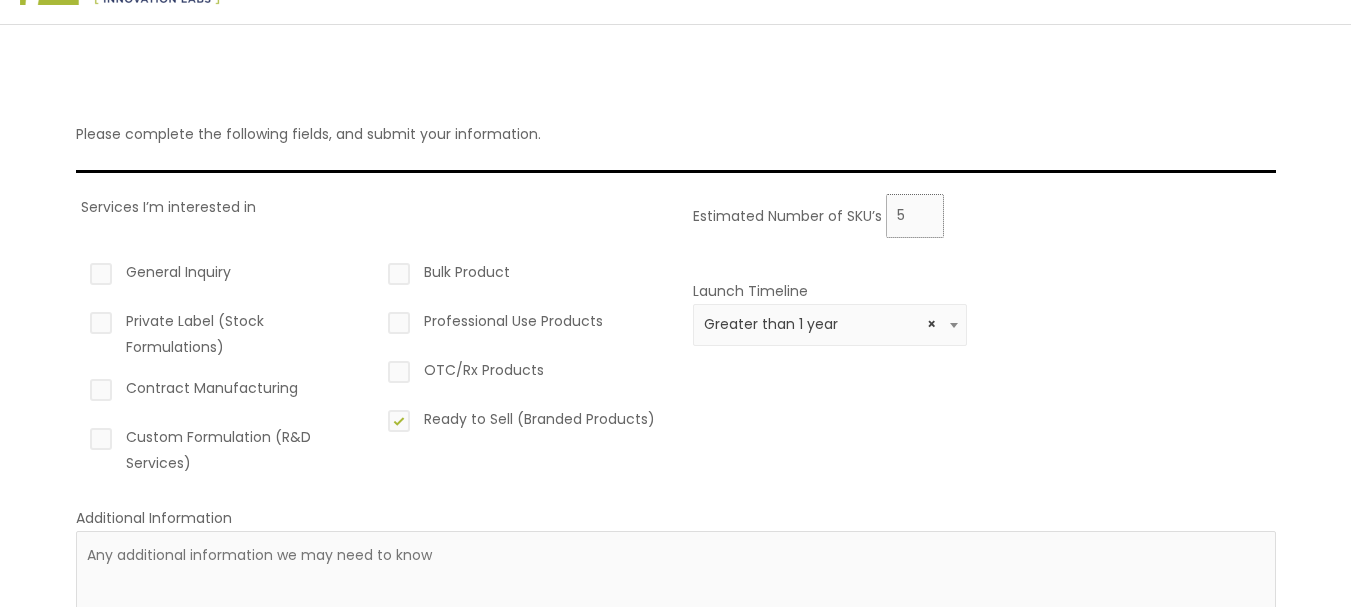 click on "5" at bounding box center (915, 216) 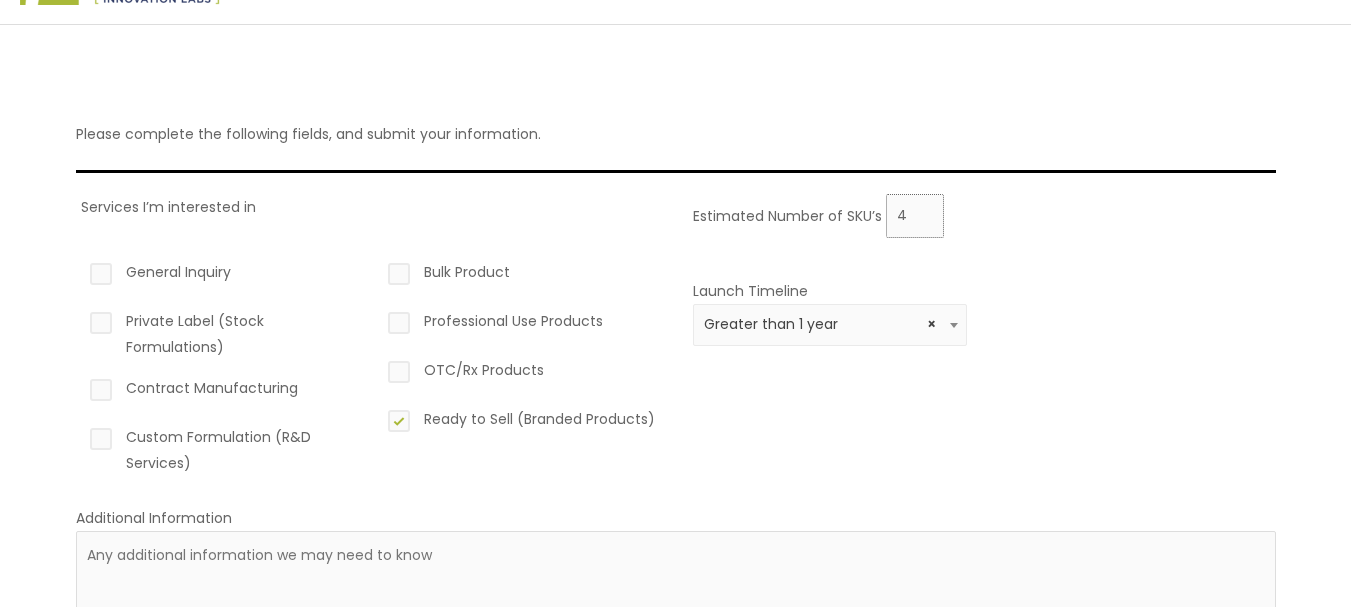 click on "4" at bounding box center [915, 216] 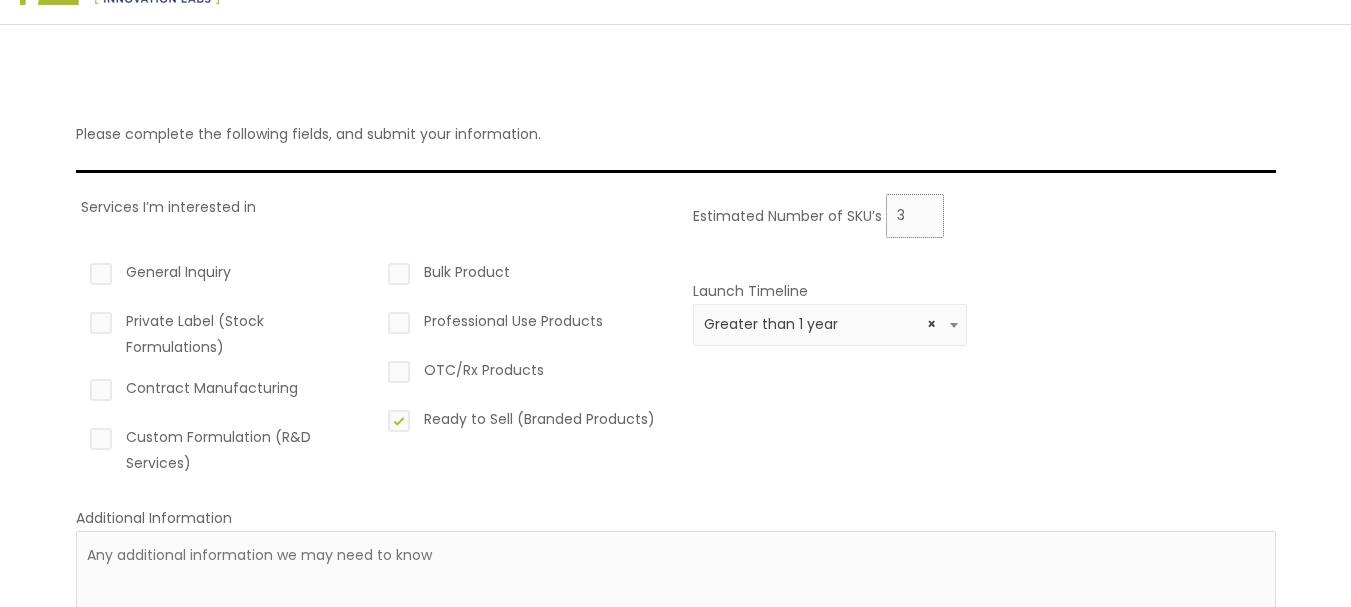 click on "3" at bounding box center (915, 216) 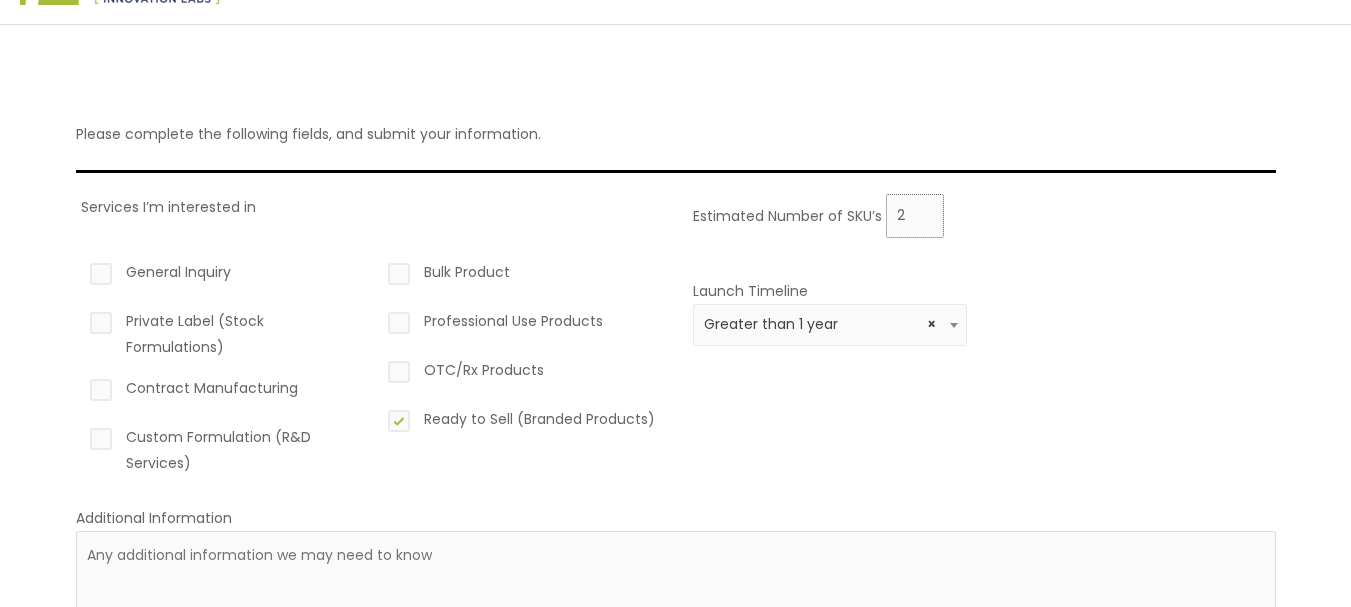 type on "2" 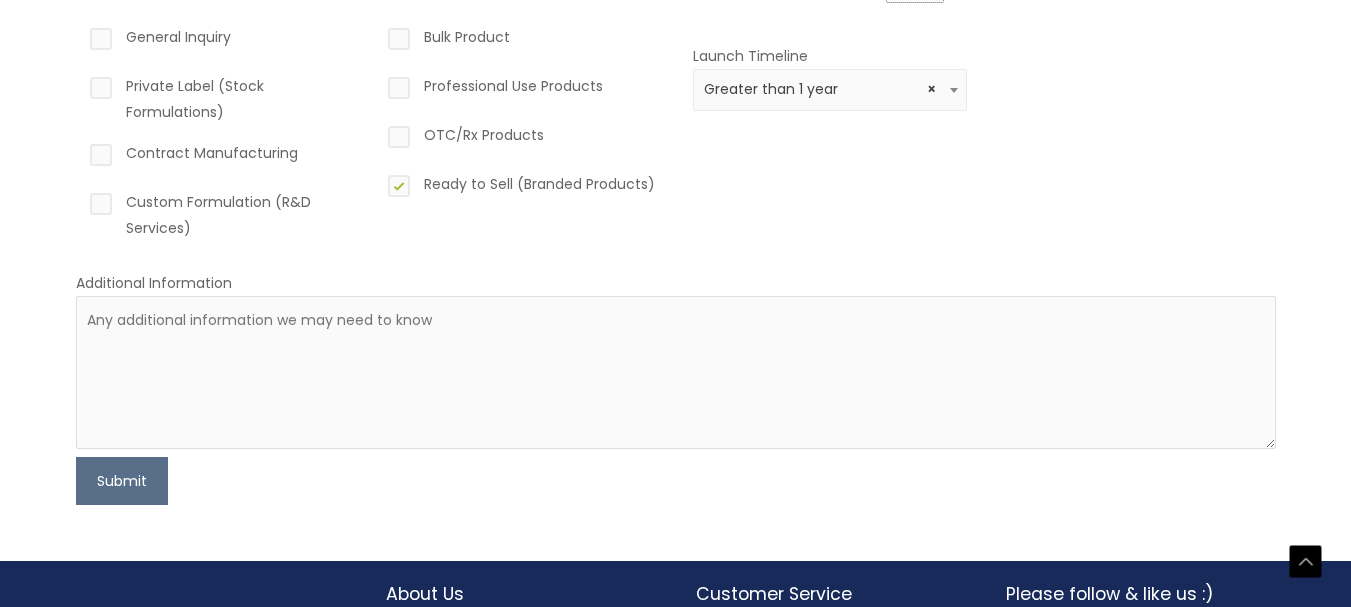 scroll, scrollTop: 390, scrollLeft: 0, axis: vertical 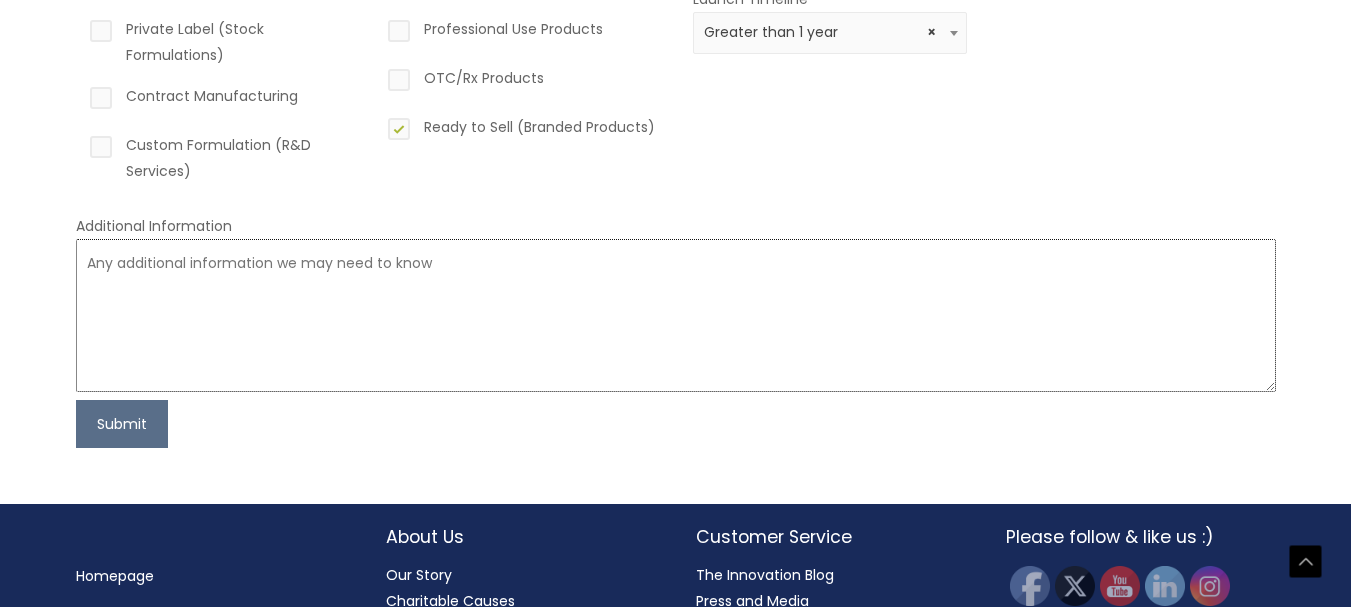 click at bounding box center [676, 315] 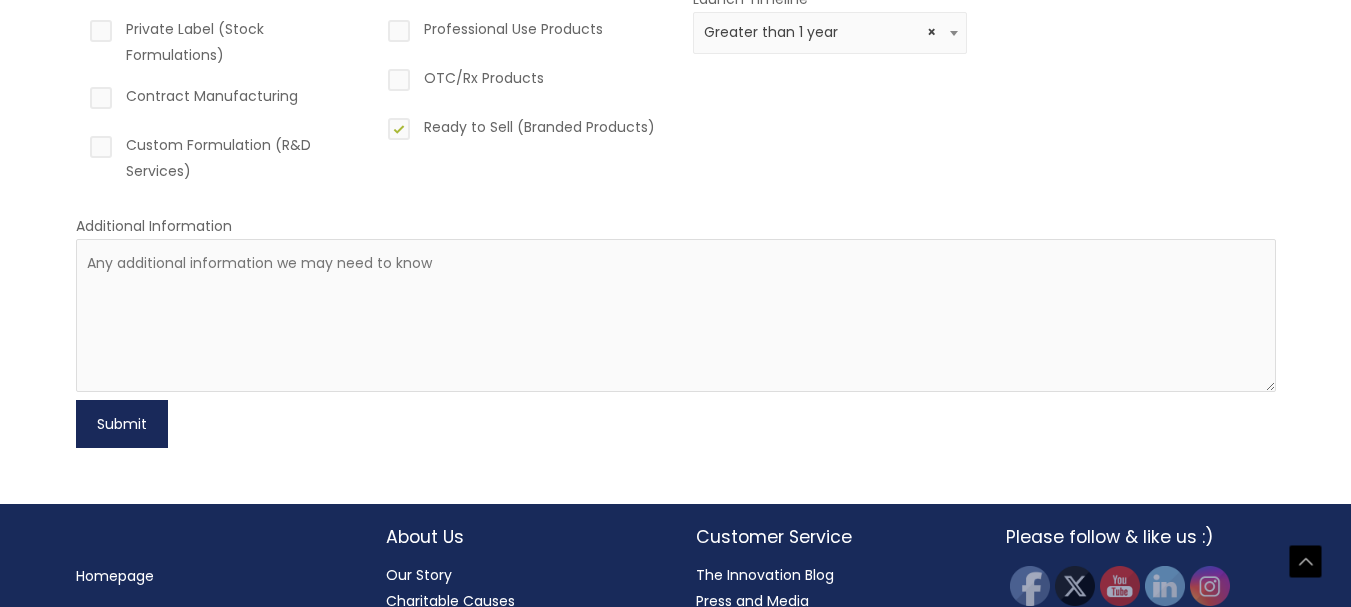 click on "Submit" at bounding box center [122, 424] 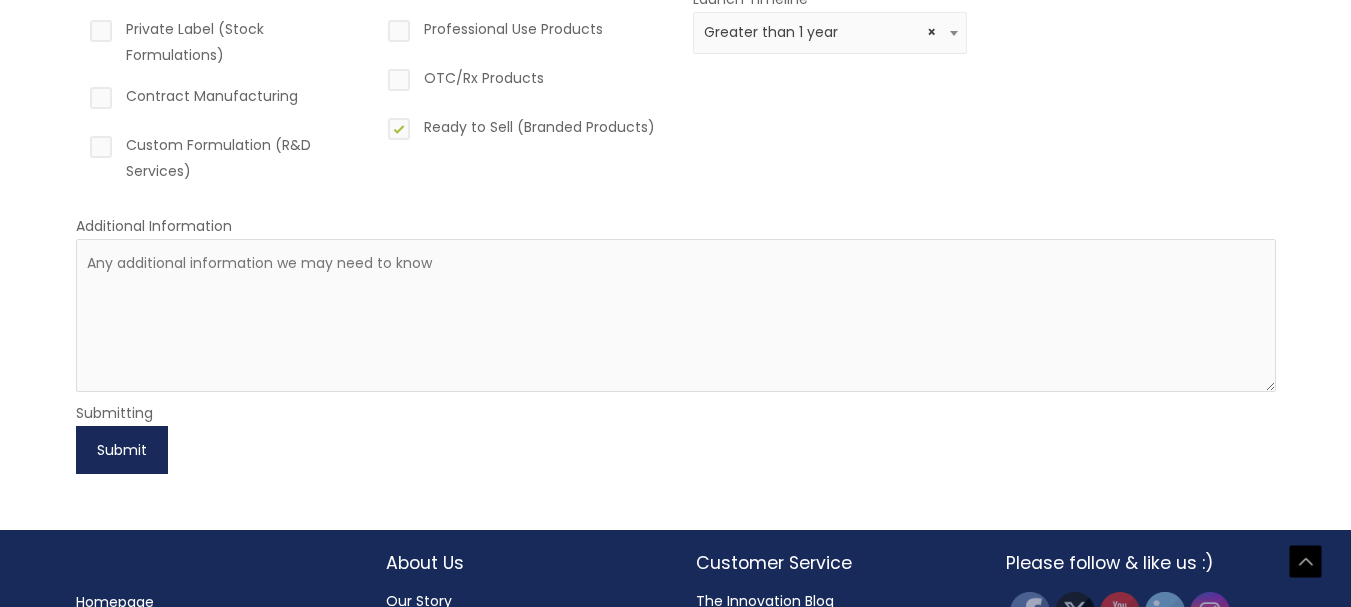 click on "Submit" at bounding box center (122, 450) 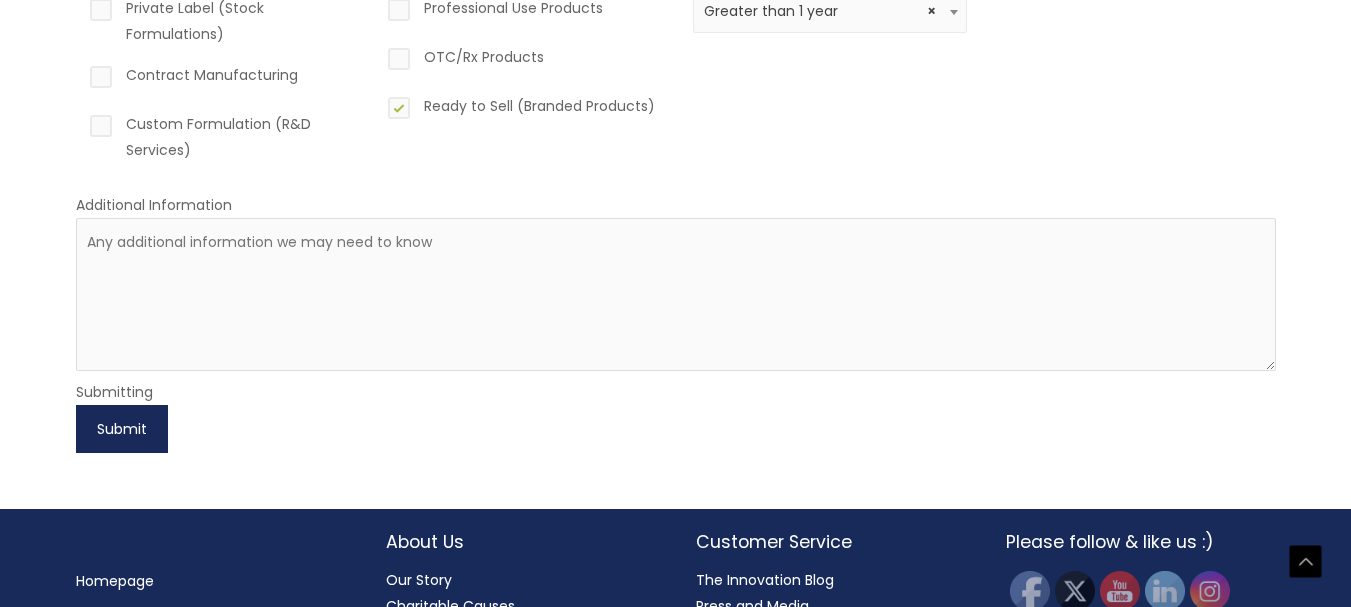 scroll, scrollTop: 495, scrollLeft: 0, axis: vertical 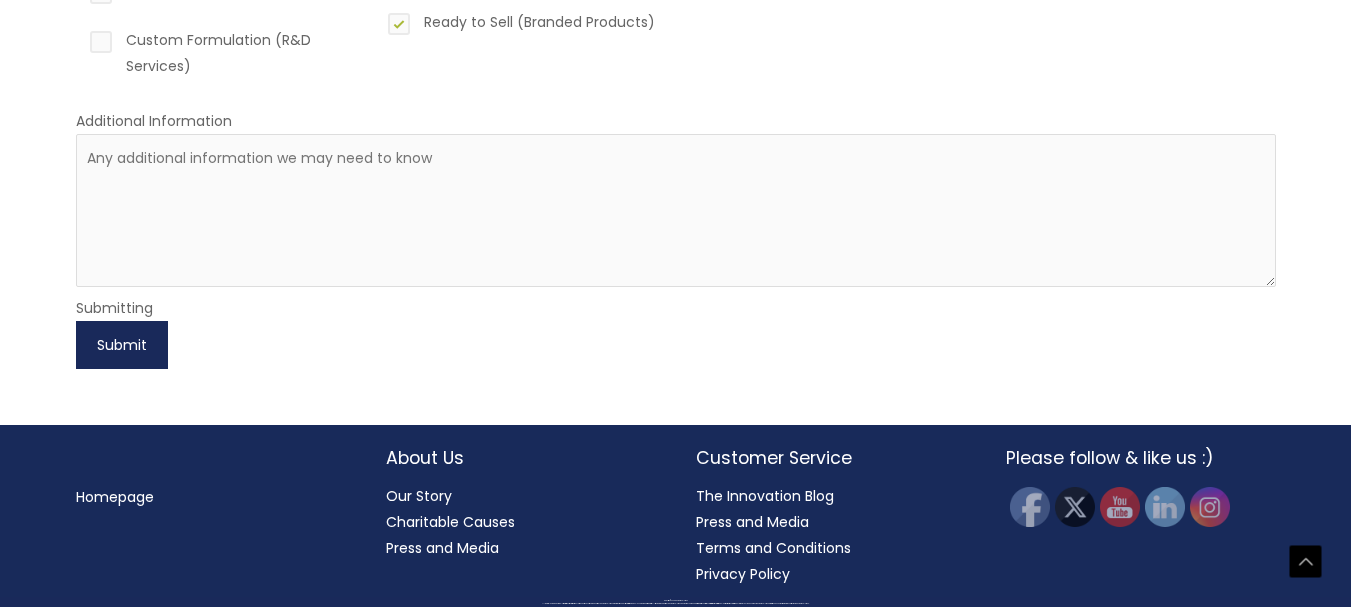 click on "Submit" at bounding box center [122, 345] 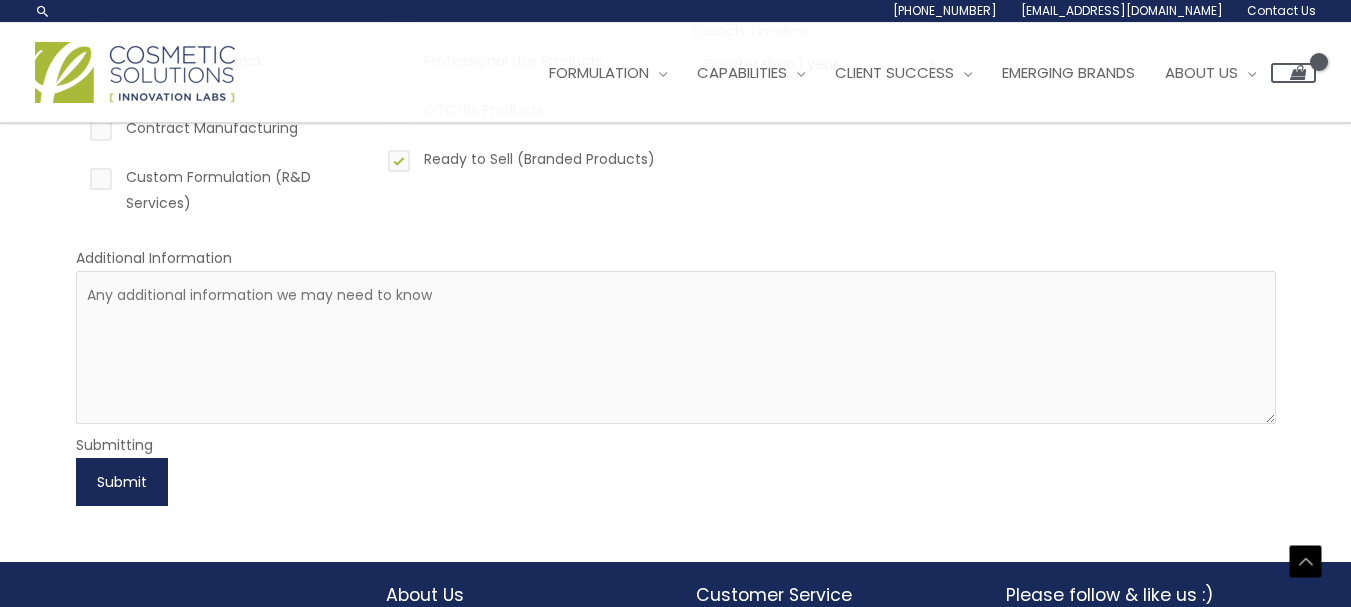scroll, scrollTop: 325, scrollLeft: 0, axis: vertical 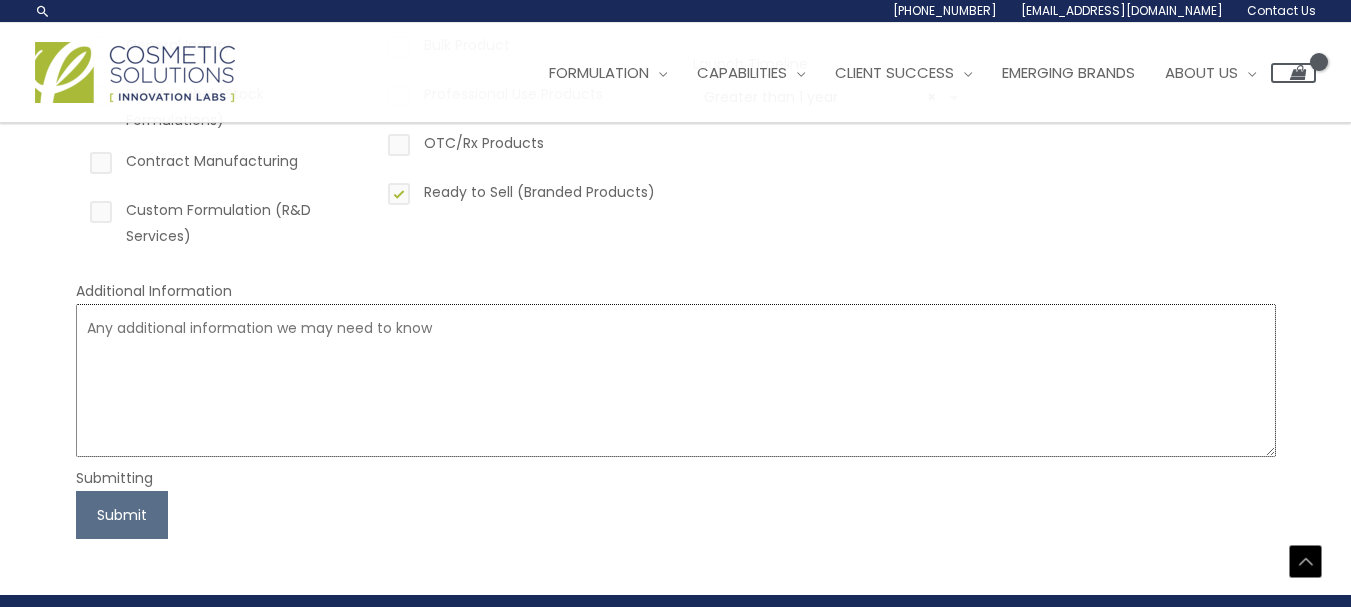 click at bounding box center [676, 380] 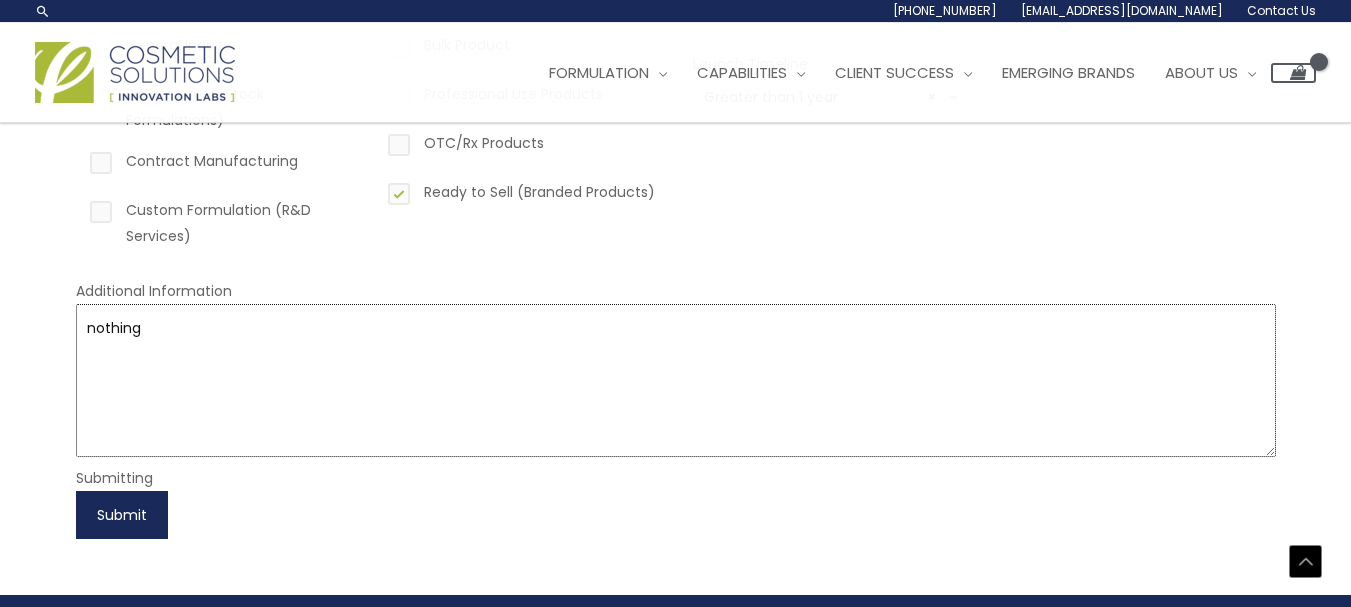 type on "nothing" 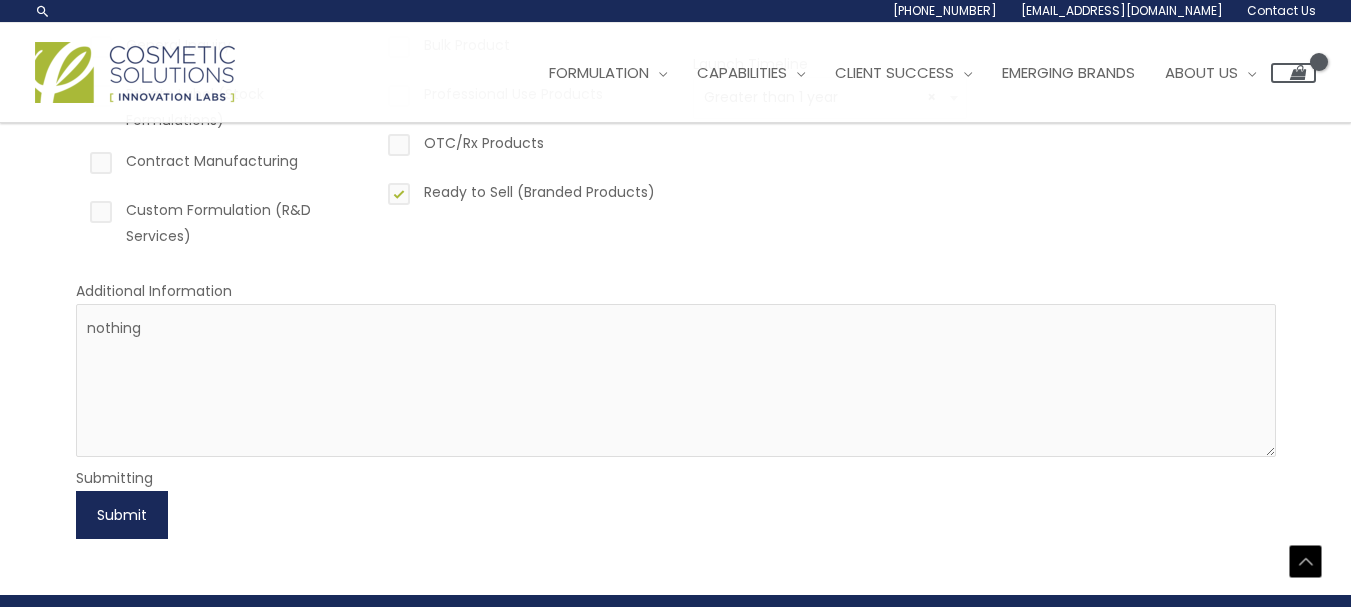 click on "Submit" at bounding box center [122, 515] 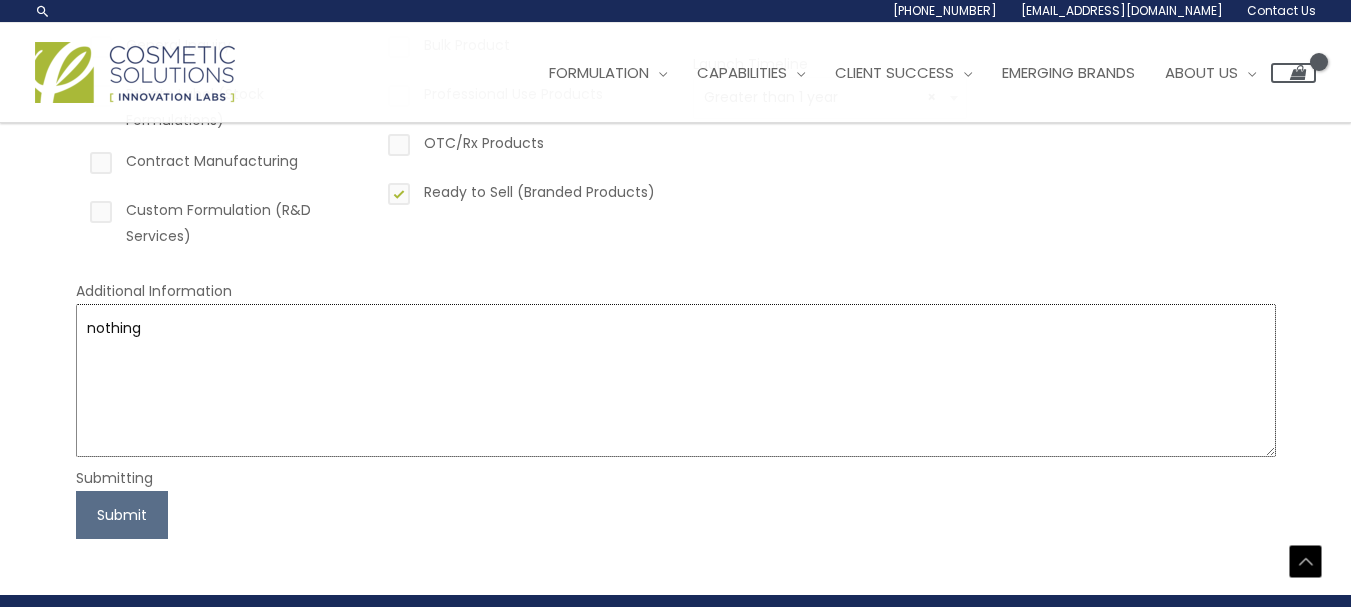 click on "nothing" at bounding box center (676, 380) 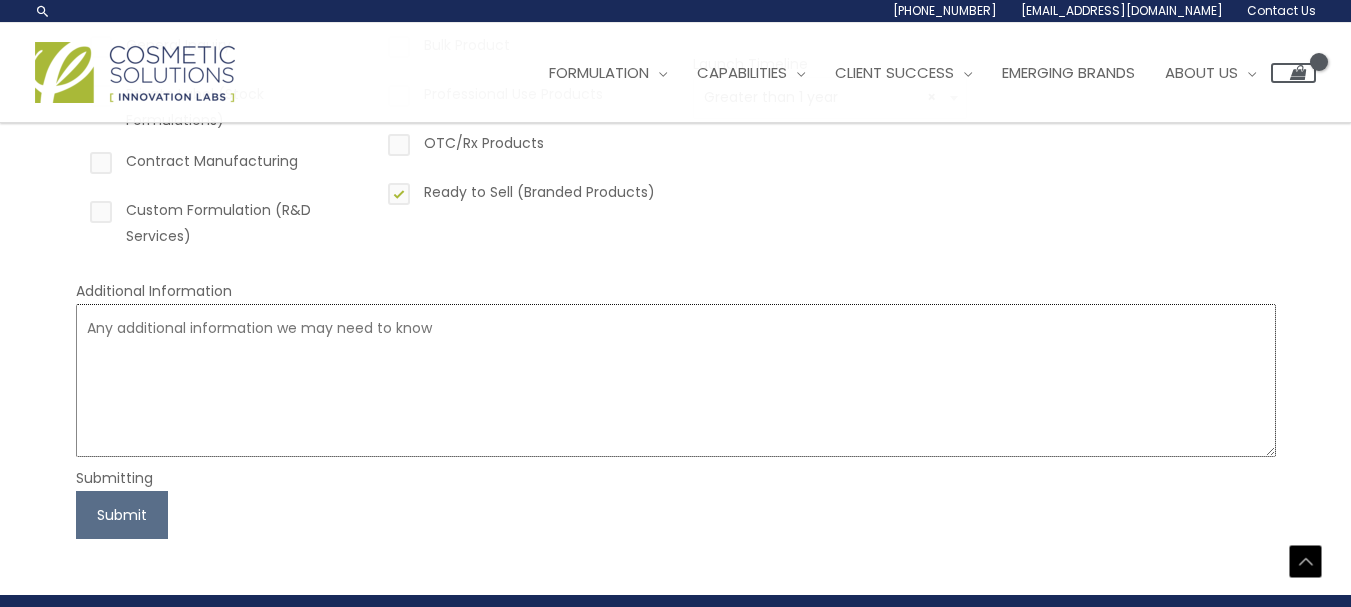 type 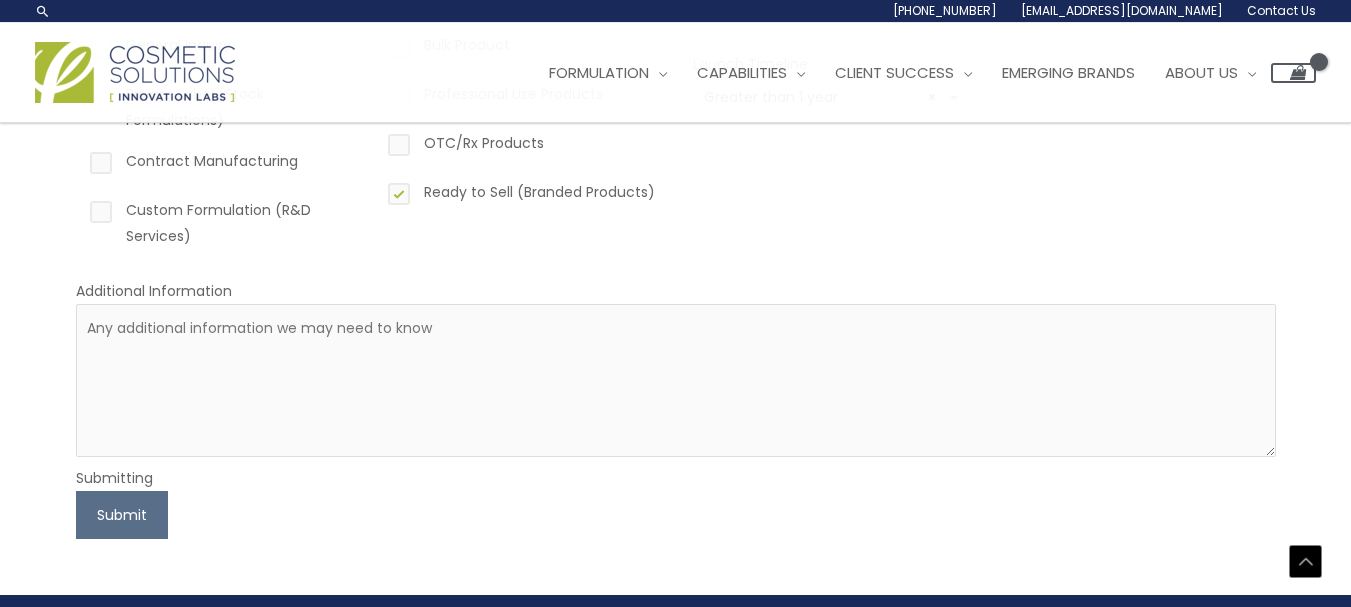 drag, startPoint x: 1130, startPoint y: 221, endPoint x: 1365, endPoint y: 261, distance: 238.37994 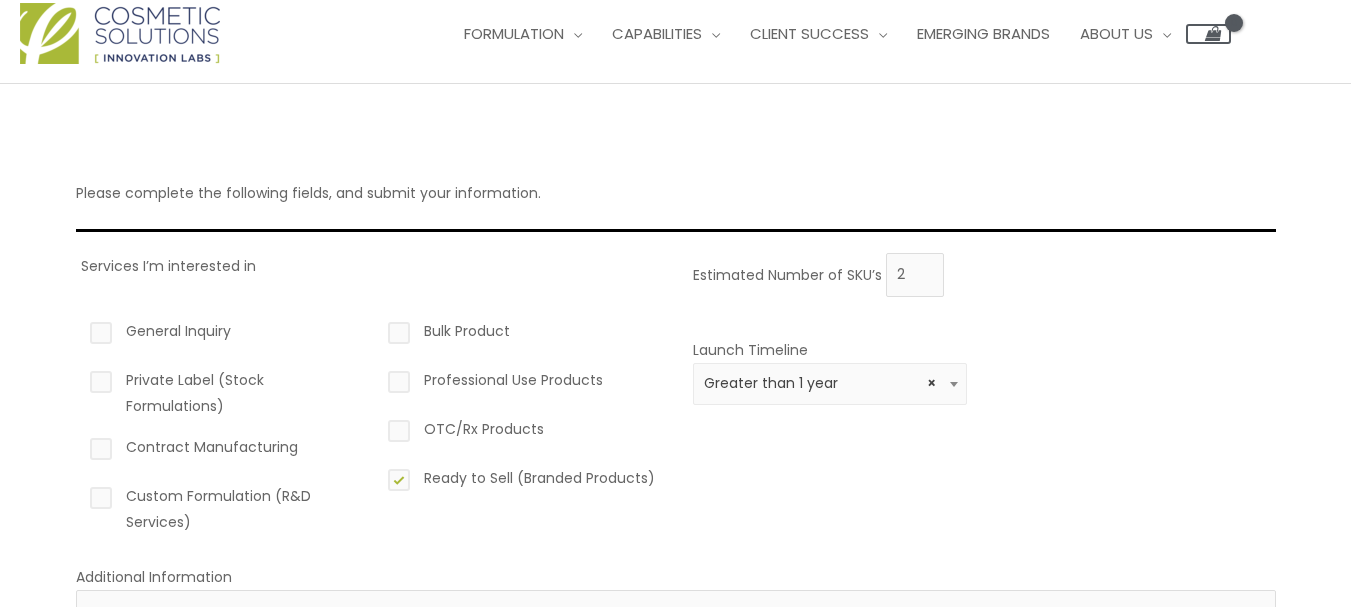 scroll, scrollTop: 0, scrollLeft: 0, axis: both 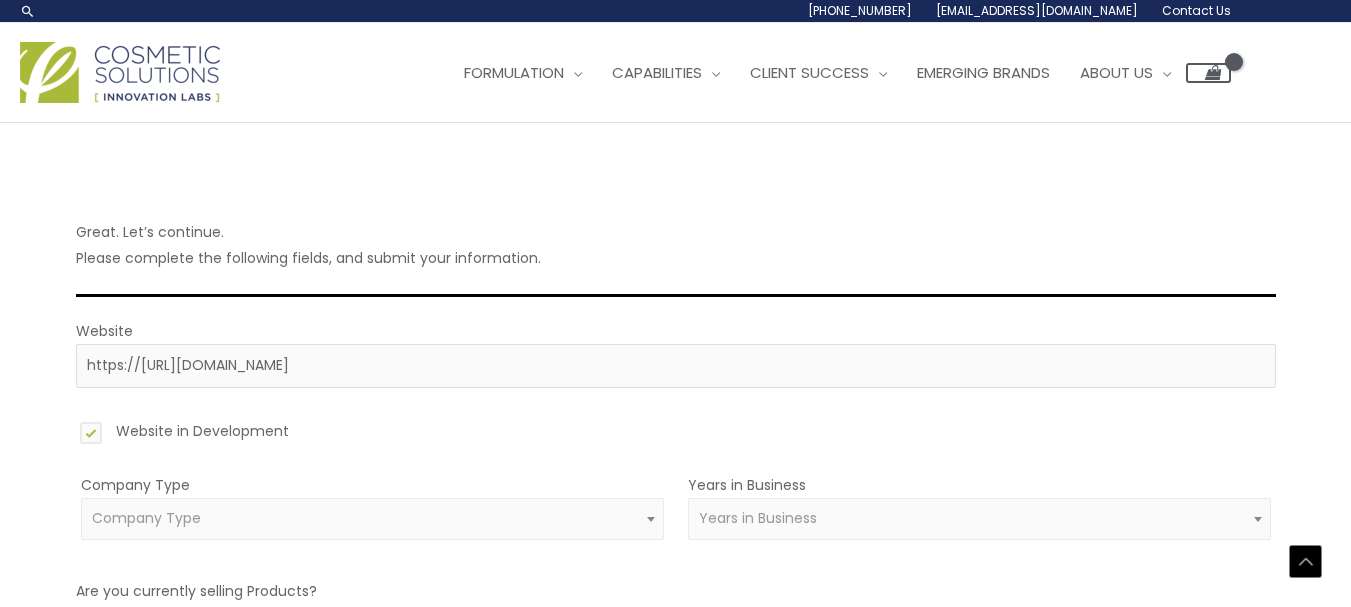 select on "23" 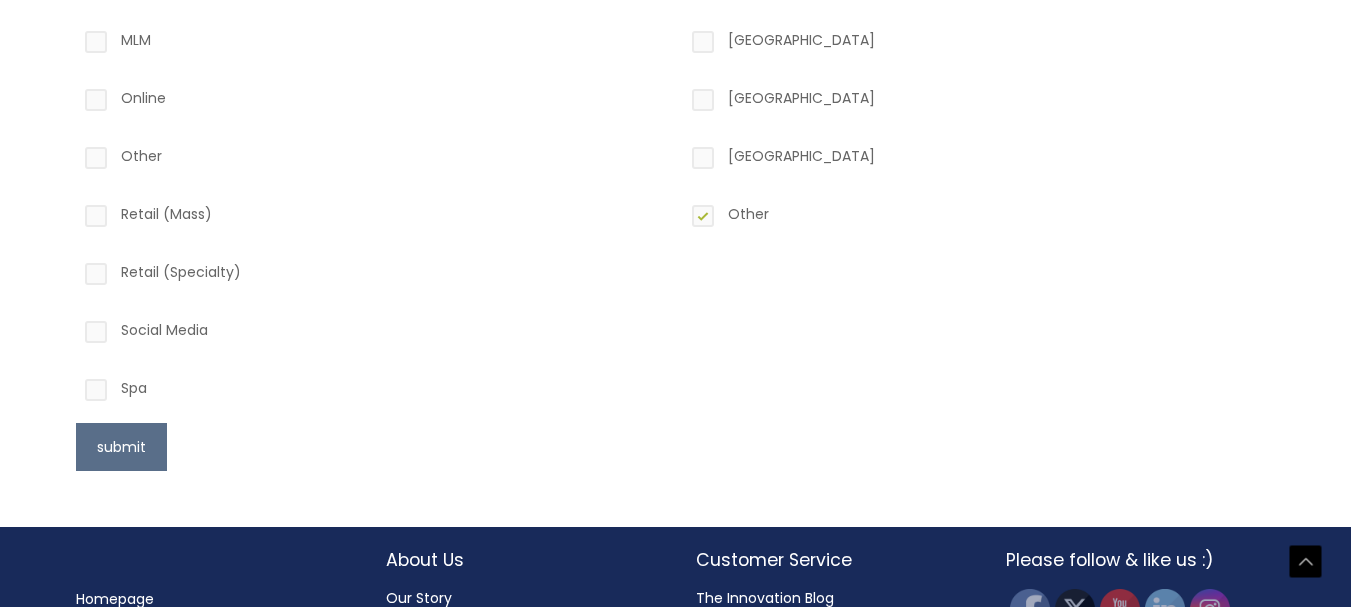 scroll, scrollTop: 972, scrollLeft: 0, axis: vertical 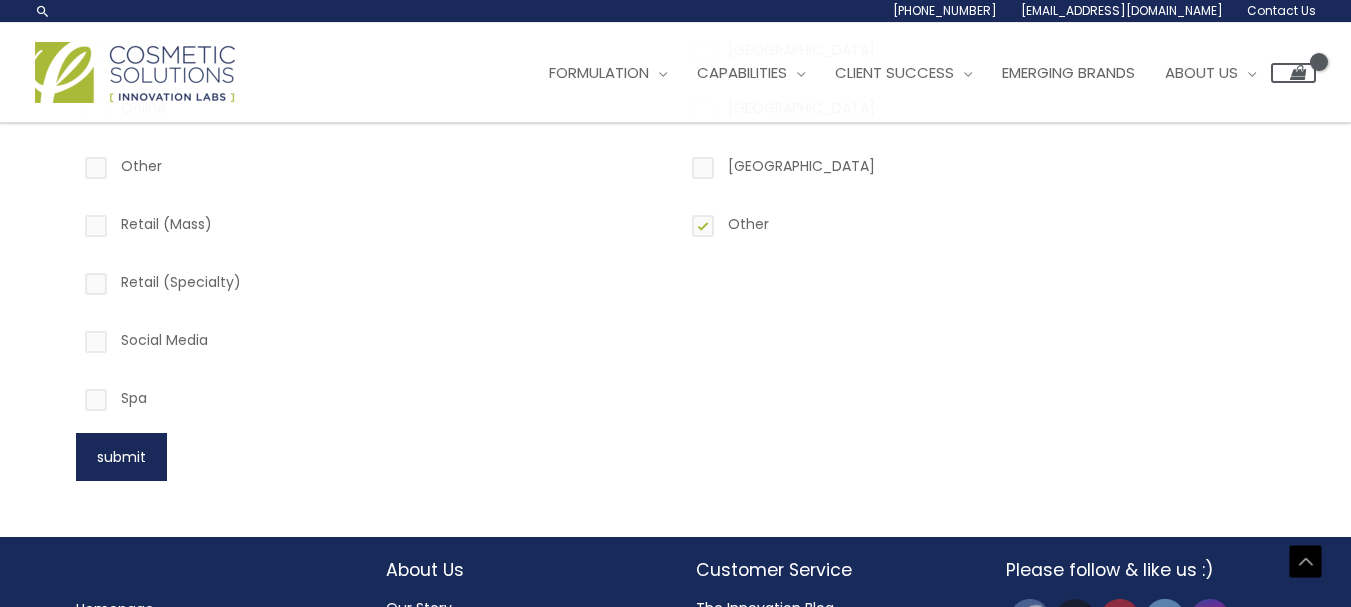 click on "submit" at bounding box center (121, 457) 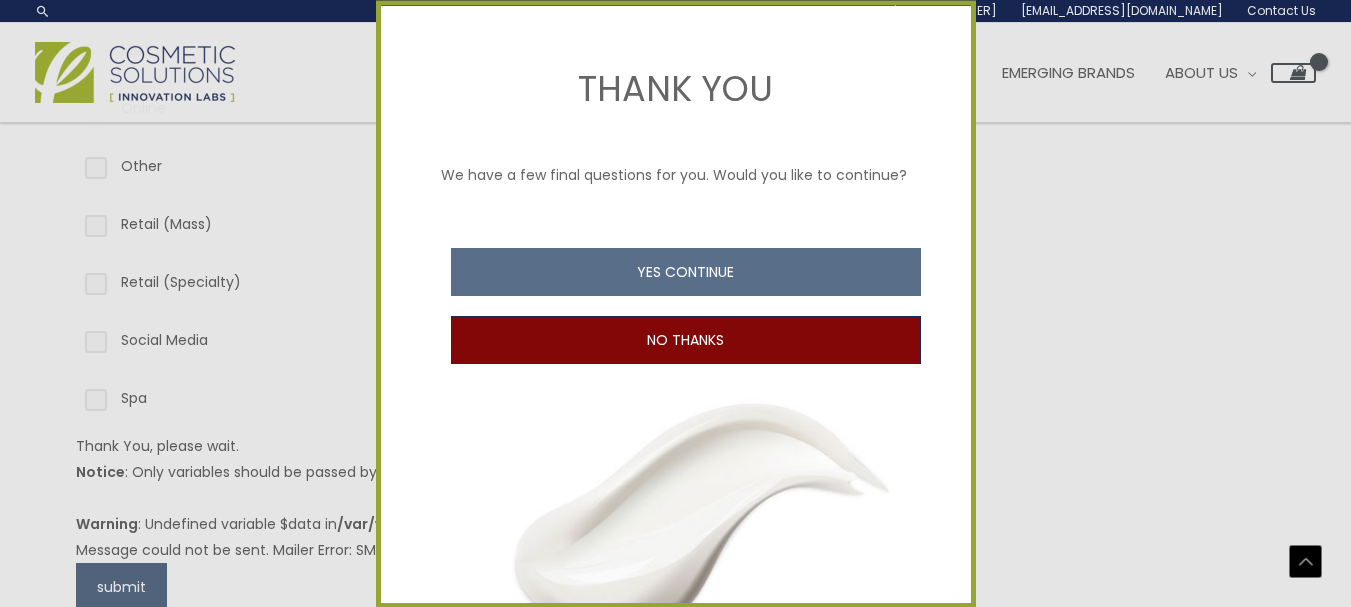 click on "NO THANKS" at bounding box center (686, 340) 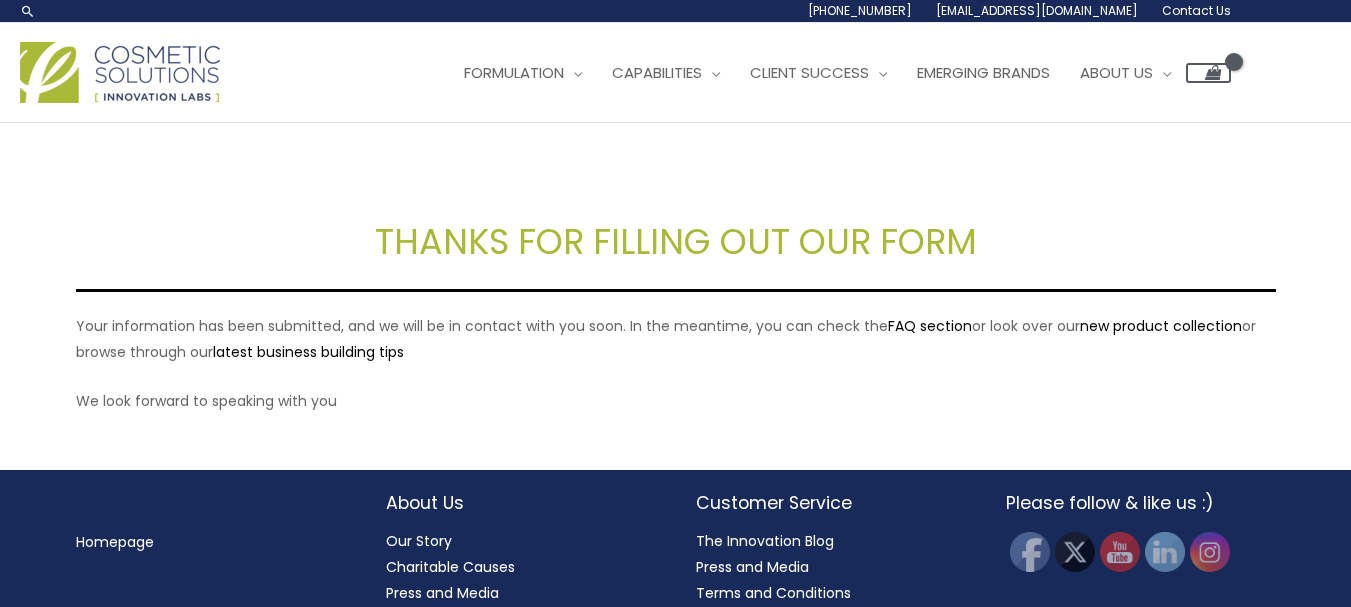 scroll, scrollTop: 0, scrollLeft: 0, axis: both 